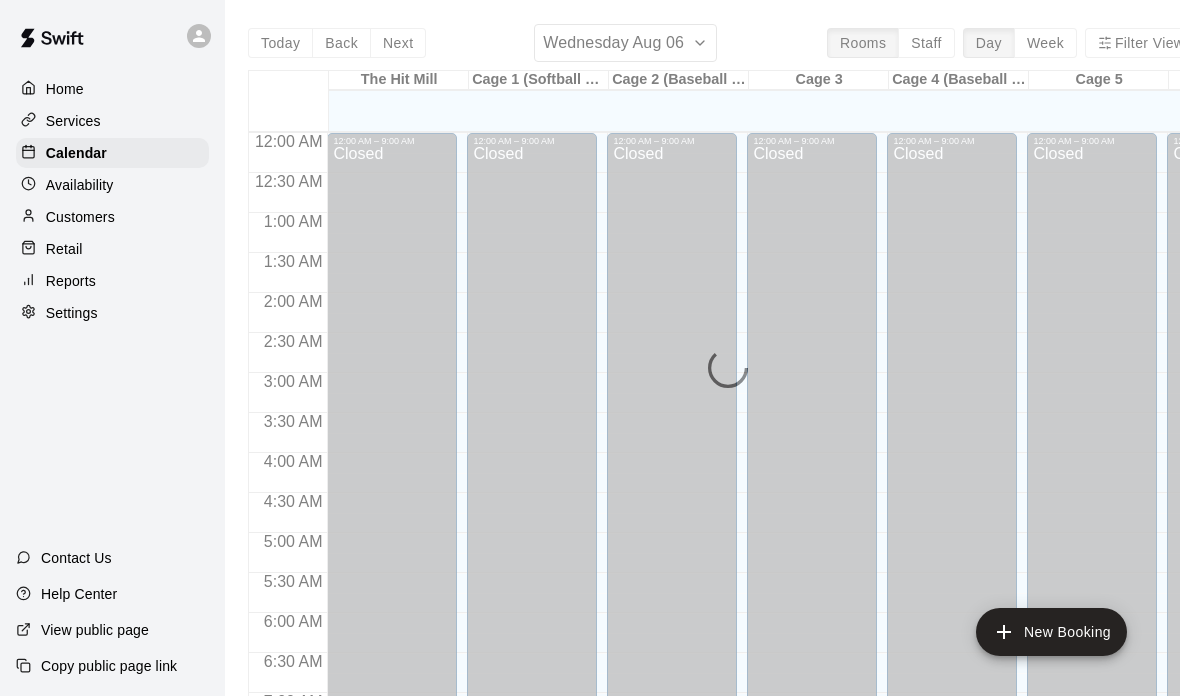scroll, scrollTop: 112, scrollLeft: 40, axis: both 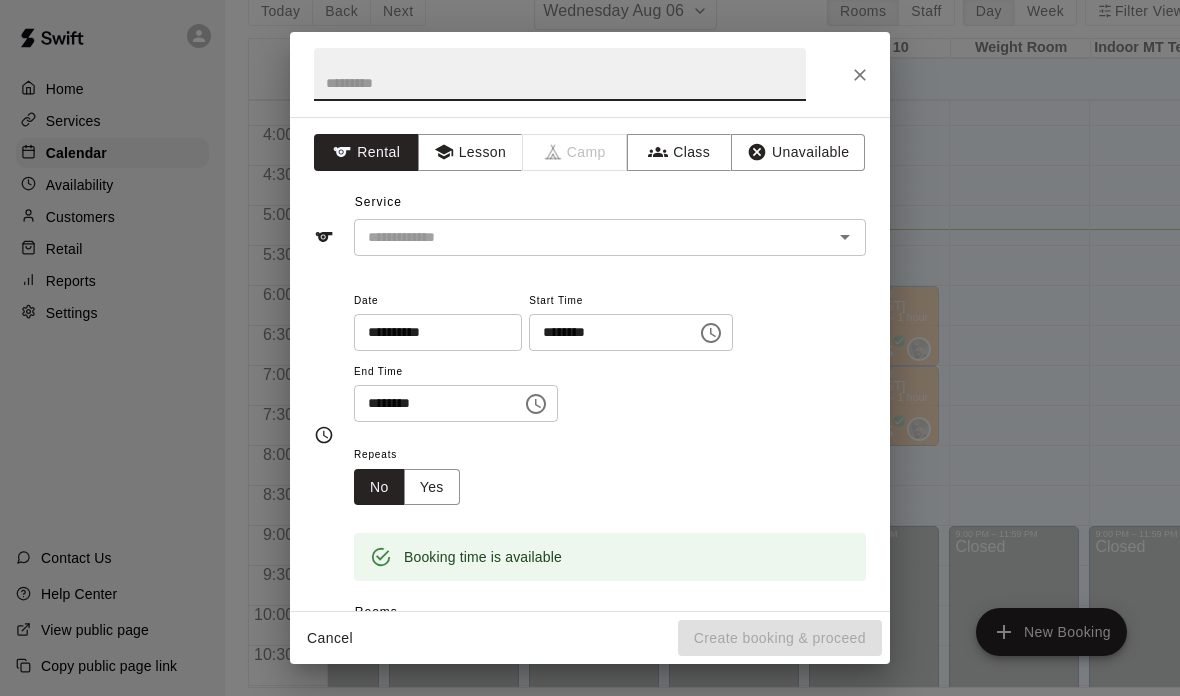 click at bounding box center [590, 74] 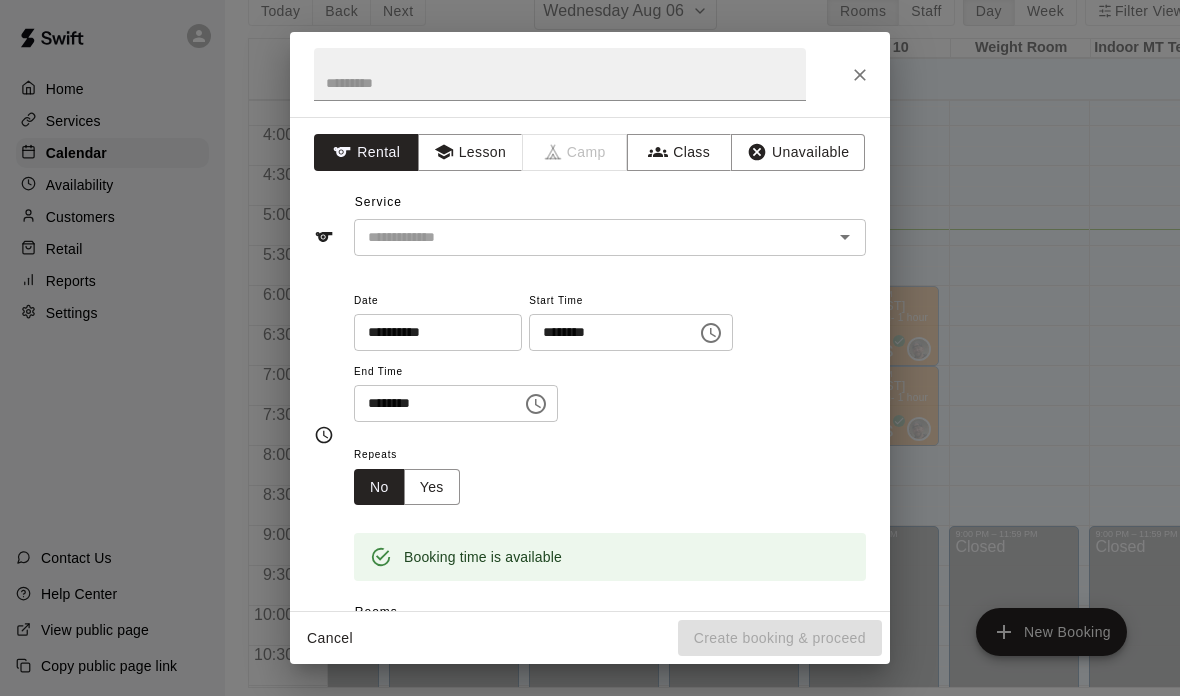 click 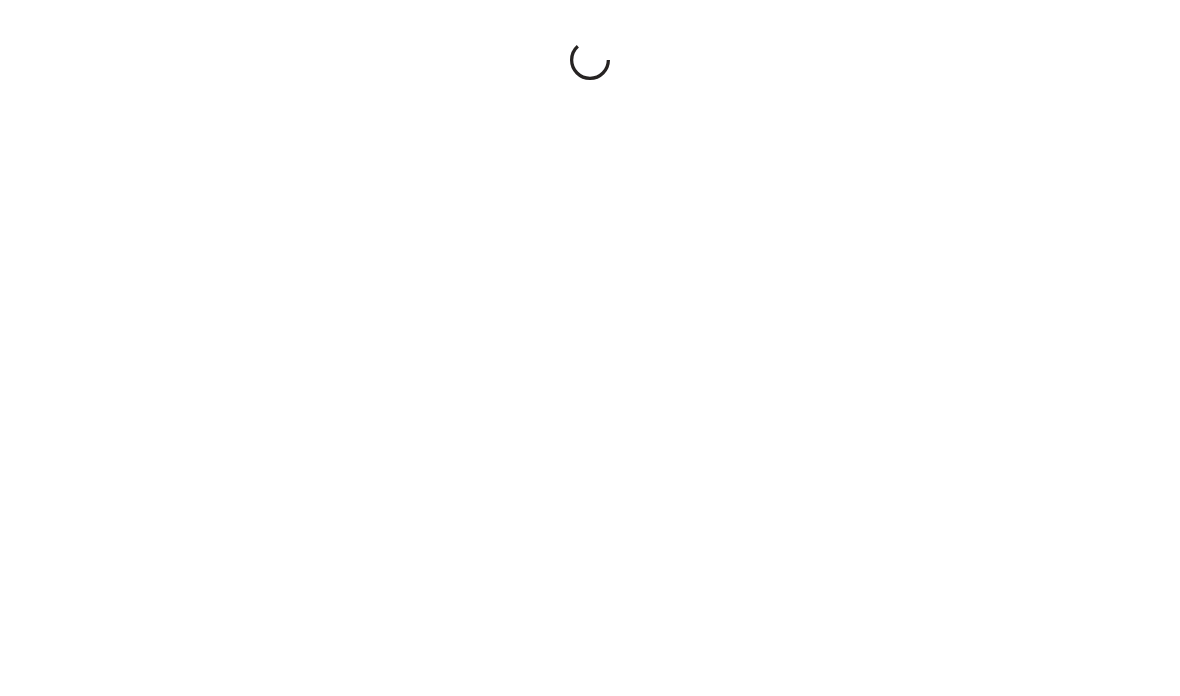 scroll, scrollTop: 0, scrollLeft: 0, axis: both 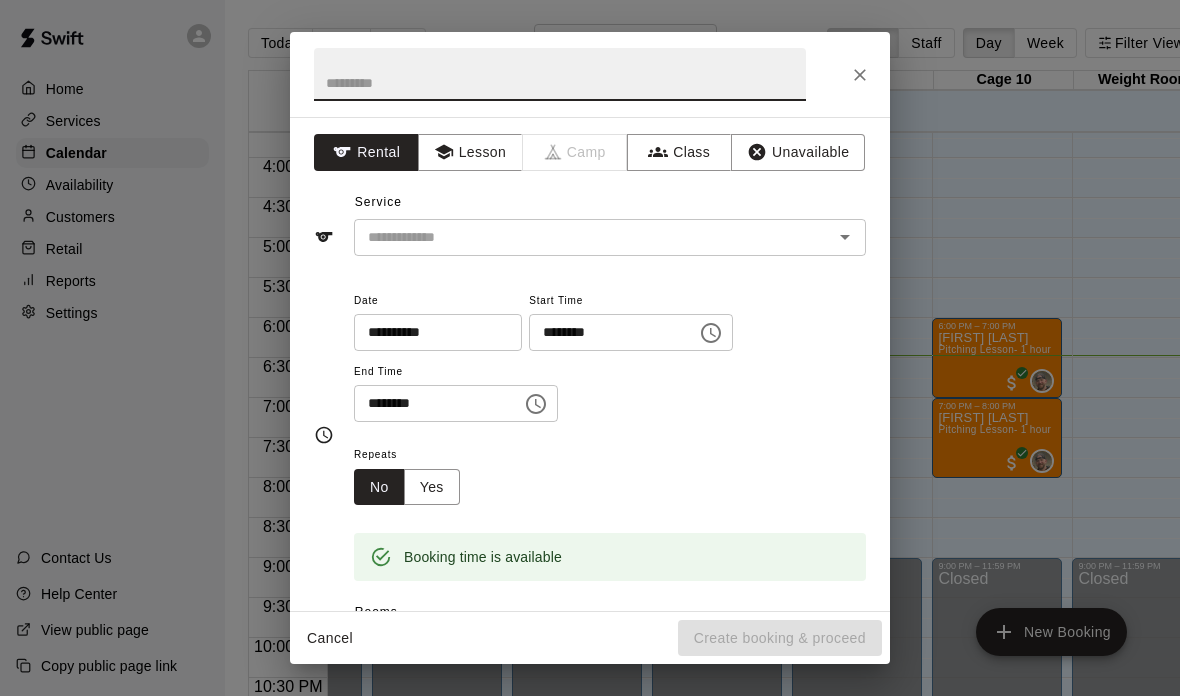 click at bounding box center [580, 237] 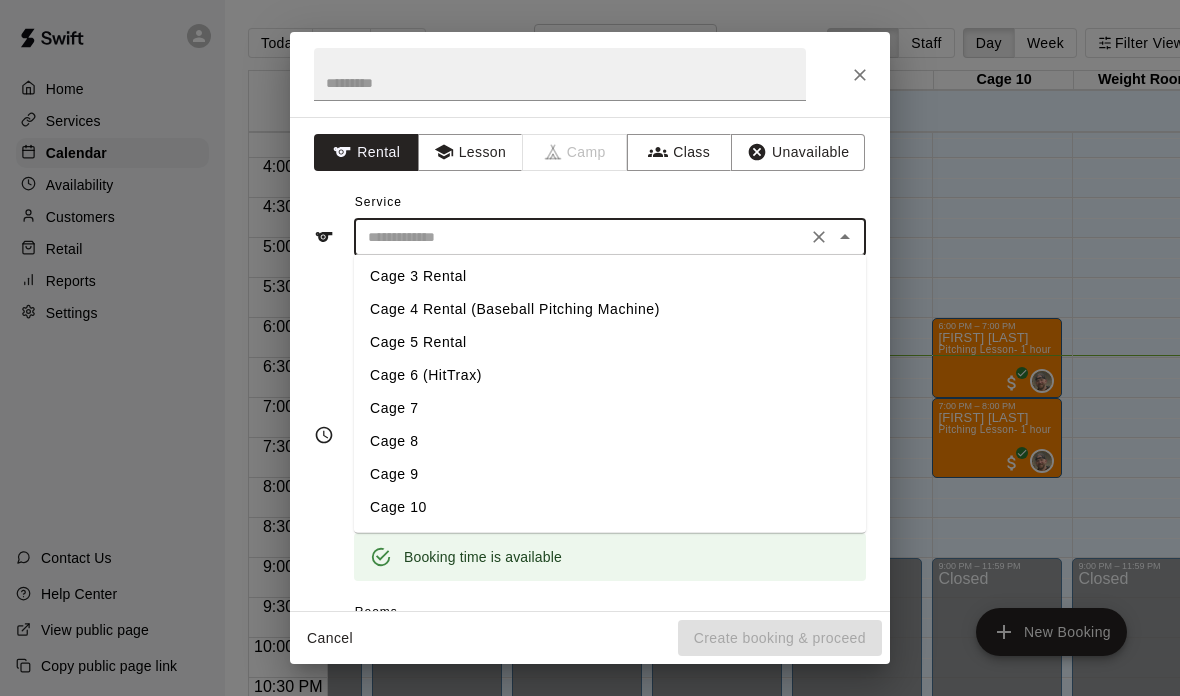 click on "Cage 9" at bounding box center (610, 474) 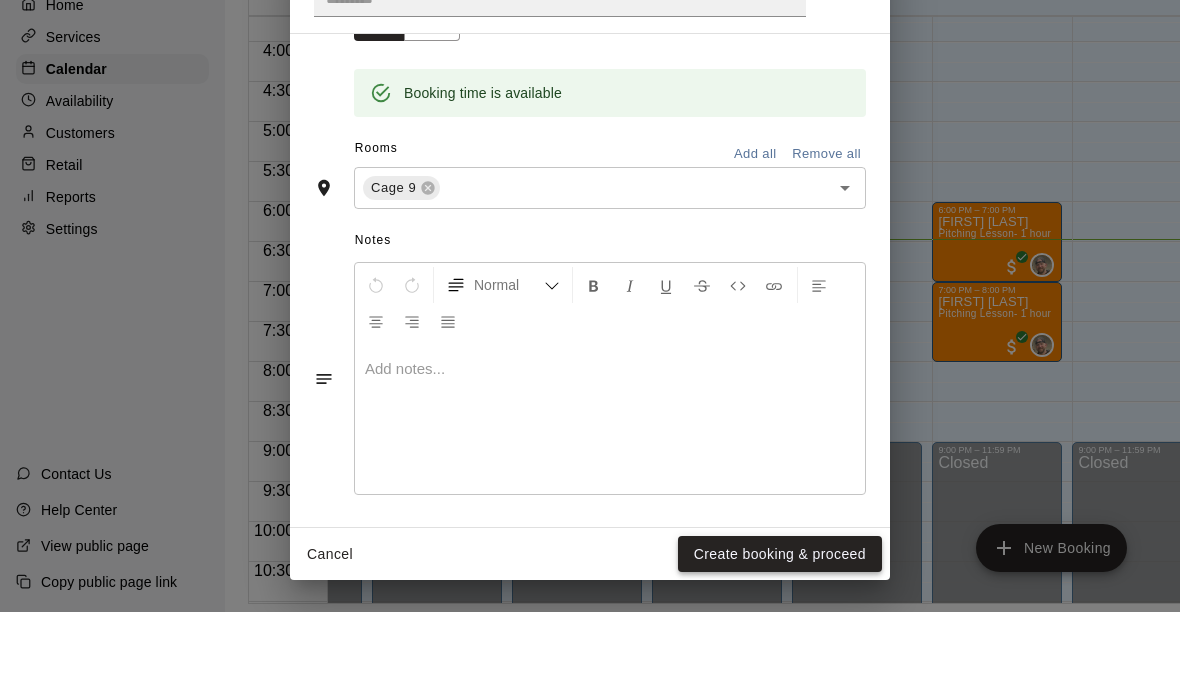 click on "Create booking & proceed" at bounding box center (780, 638) 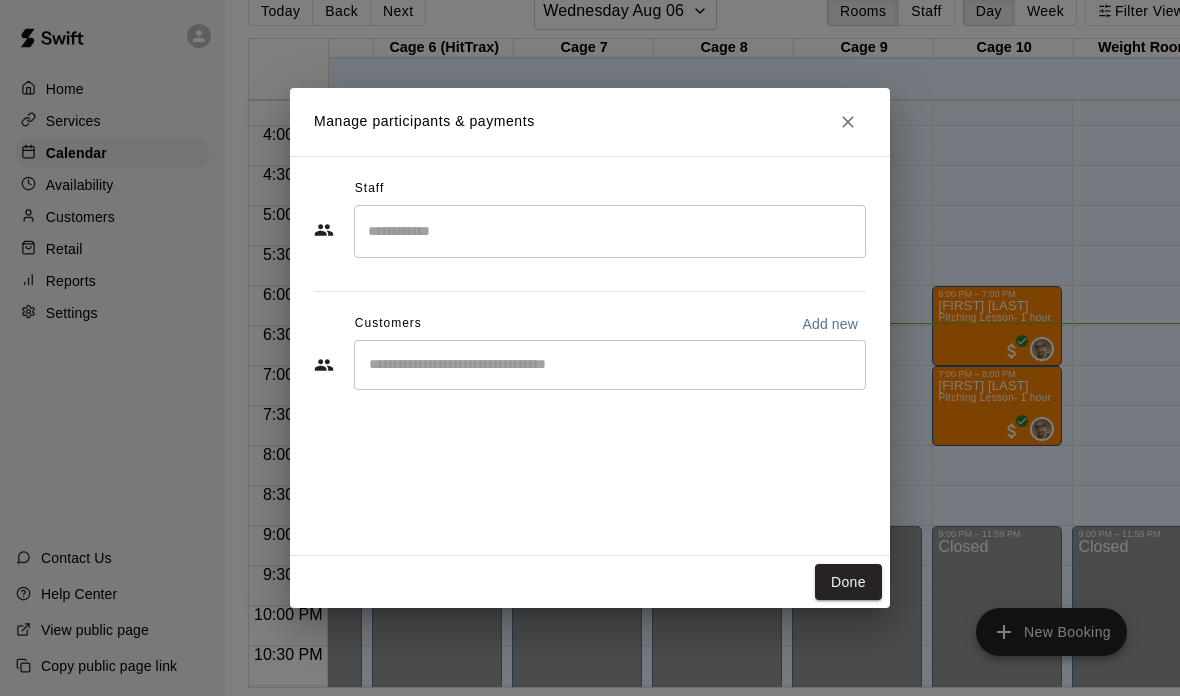 click at bounding box center (610, 231) 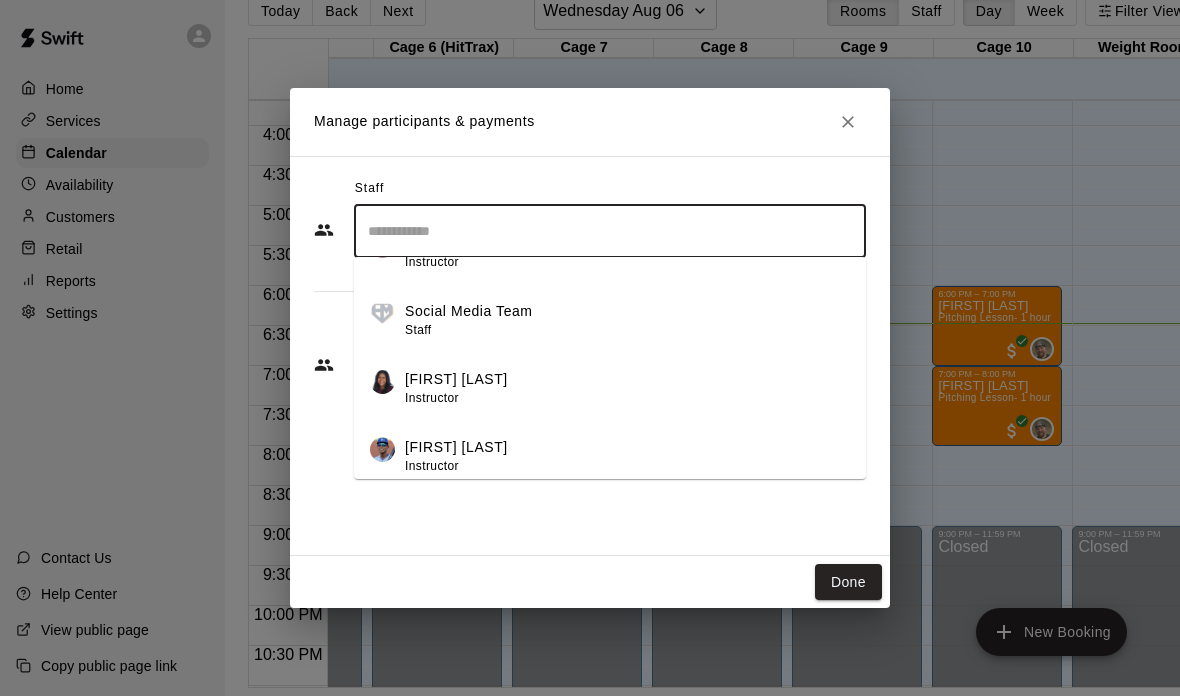 click on "KaDedra Temple Instructor" at bounding box center [627, 388] 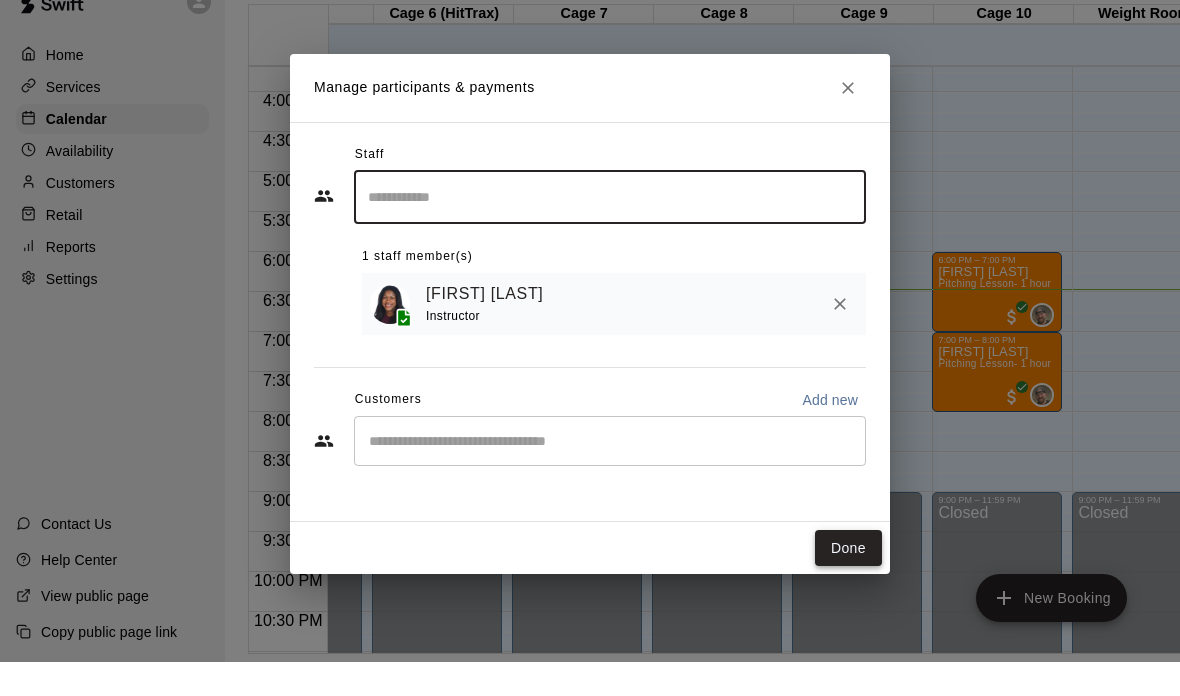 click on "Done" at bounding box center [848, 582] 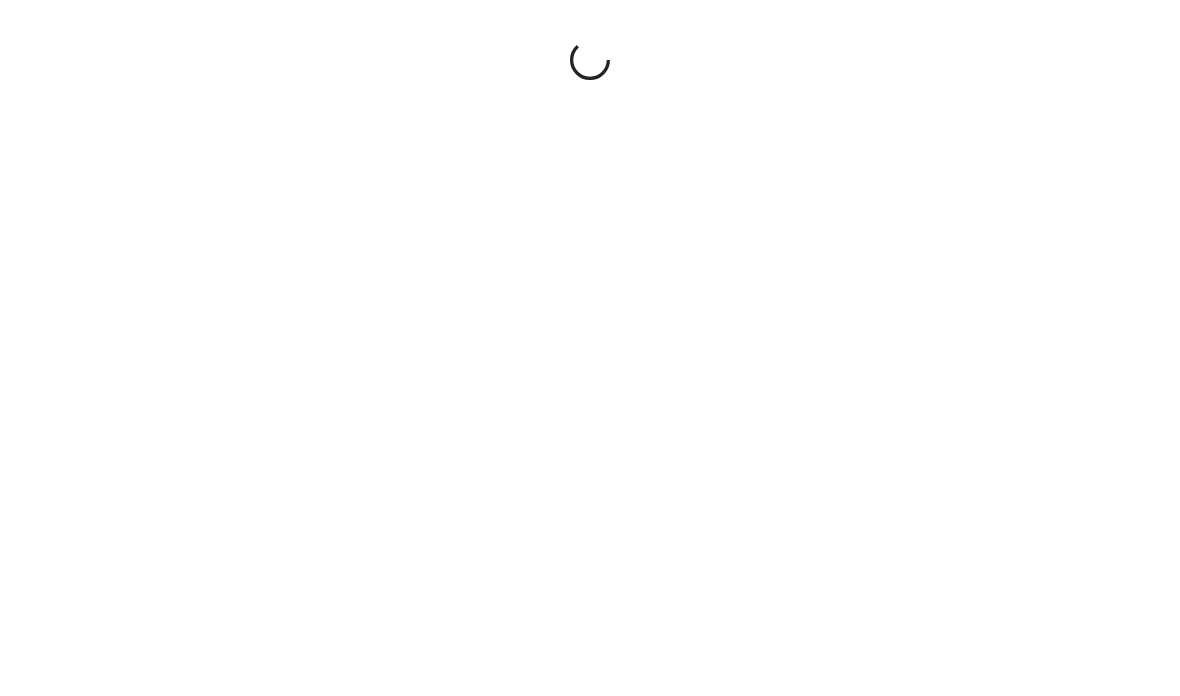 scroll, scrollTop: 0, scrollLeft: 0, axis: both 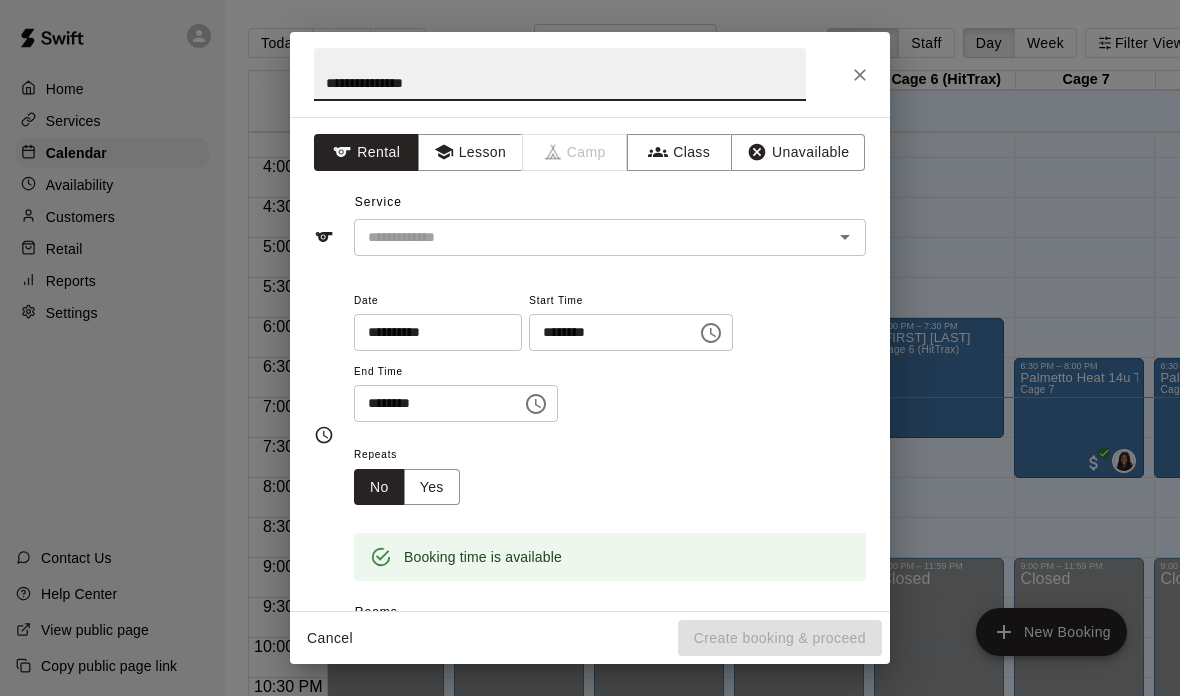 click at bounding box center [831, 237] 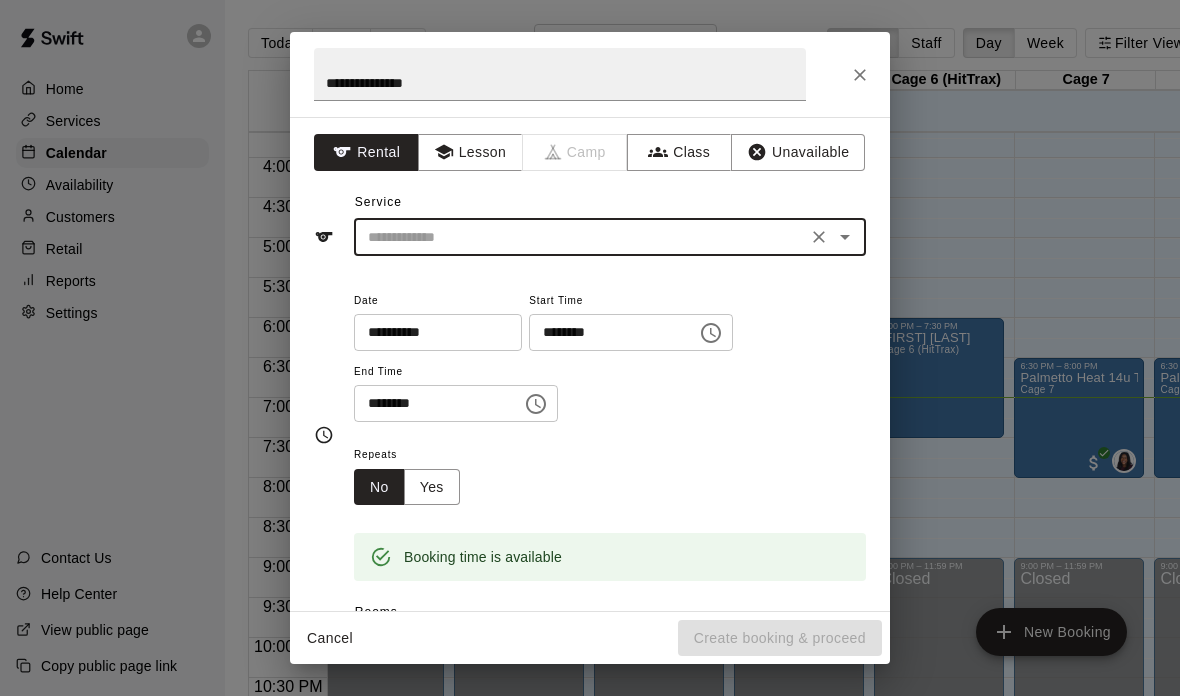 click on "Service ​" at bounding box center (590, 221) 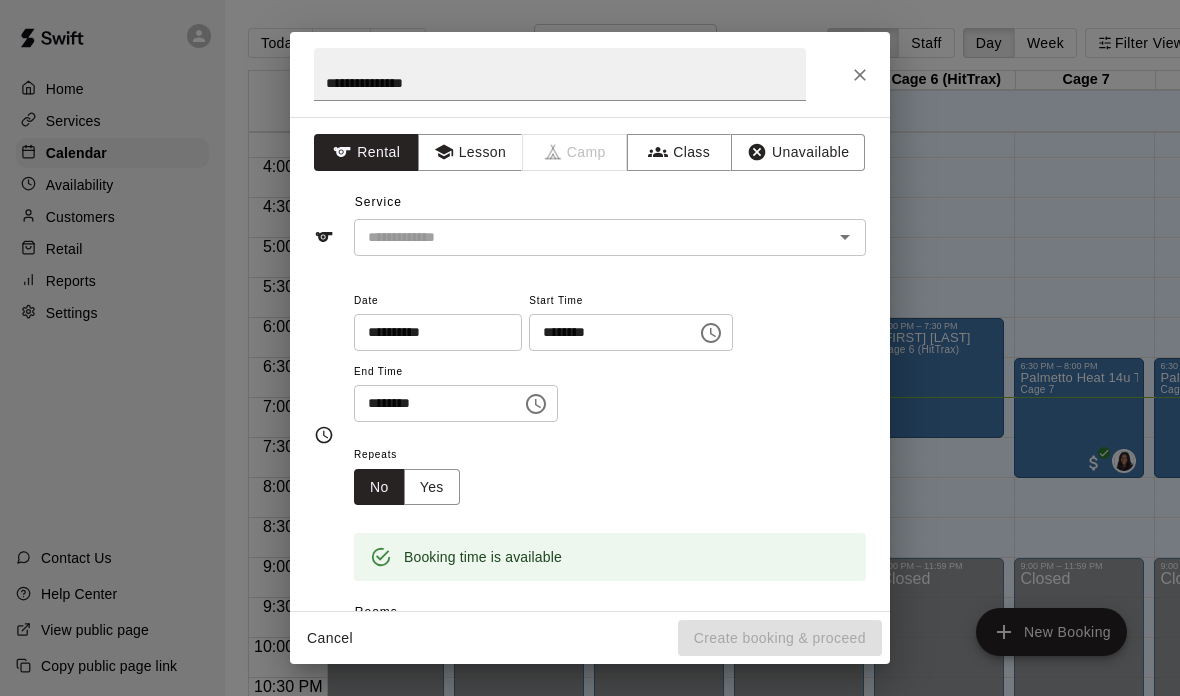 click at bounding box center (580, 237) 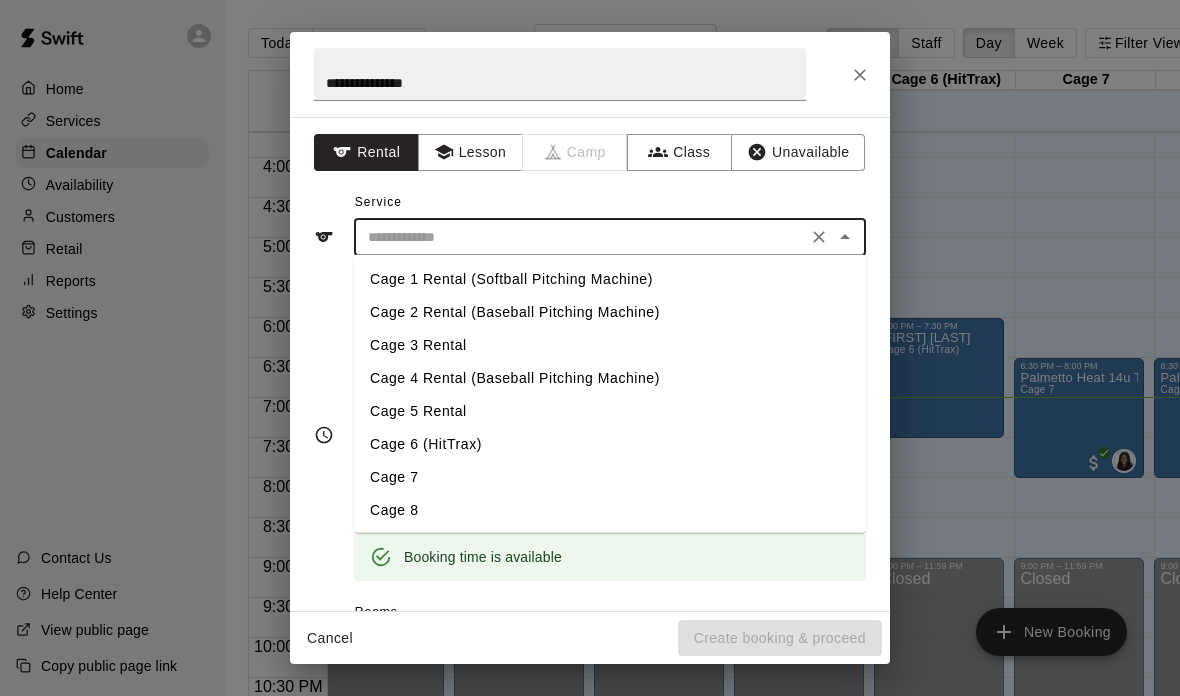 click on "Cage 6 (HitTrax)" at bounding box center [610, 444] 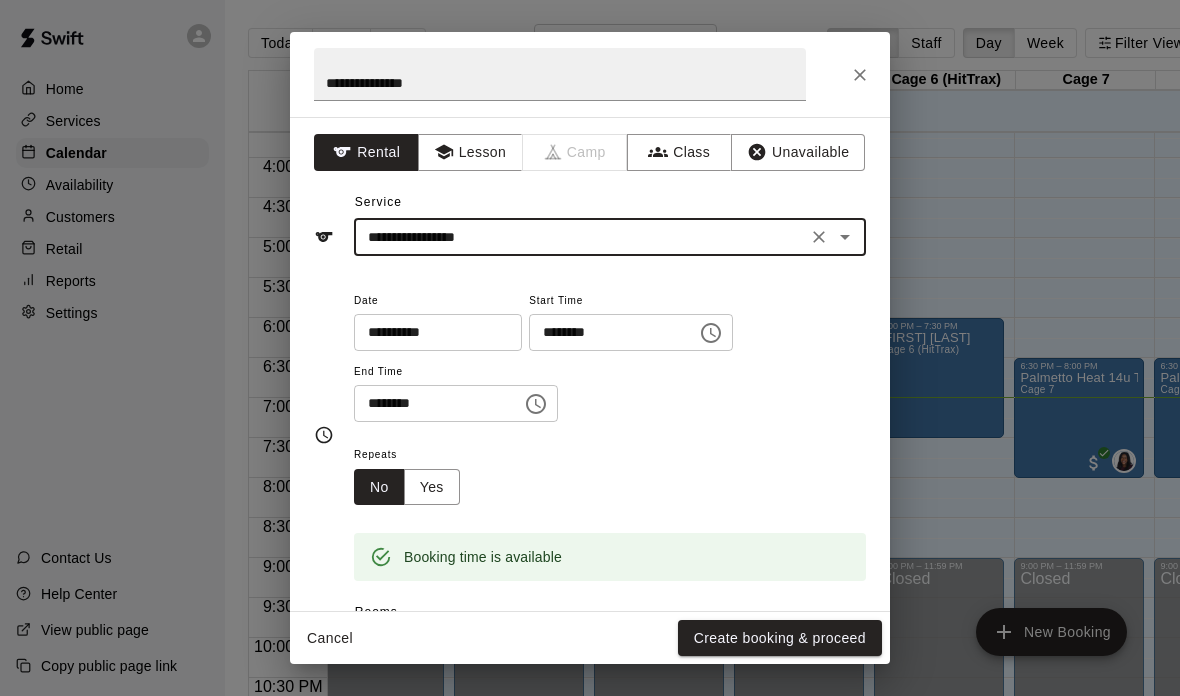 type on "**********" 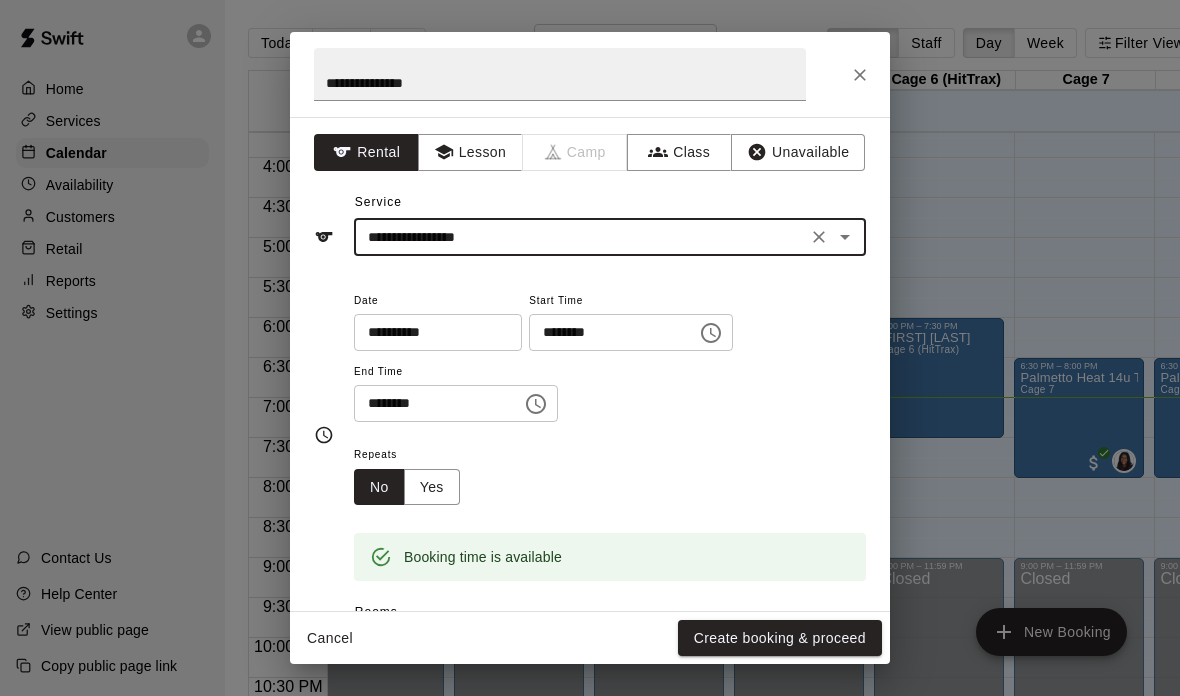 click on "Repeats No Yes" at bounding box center (610, 473) 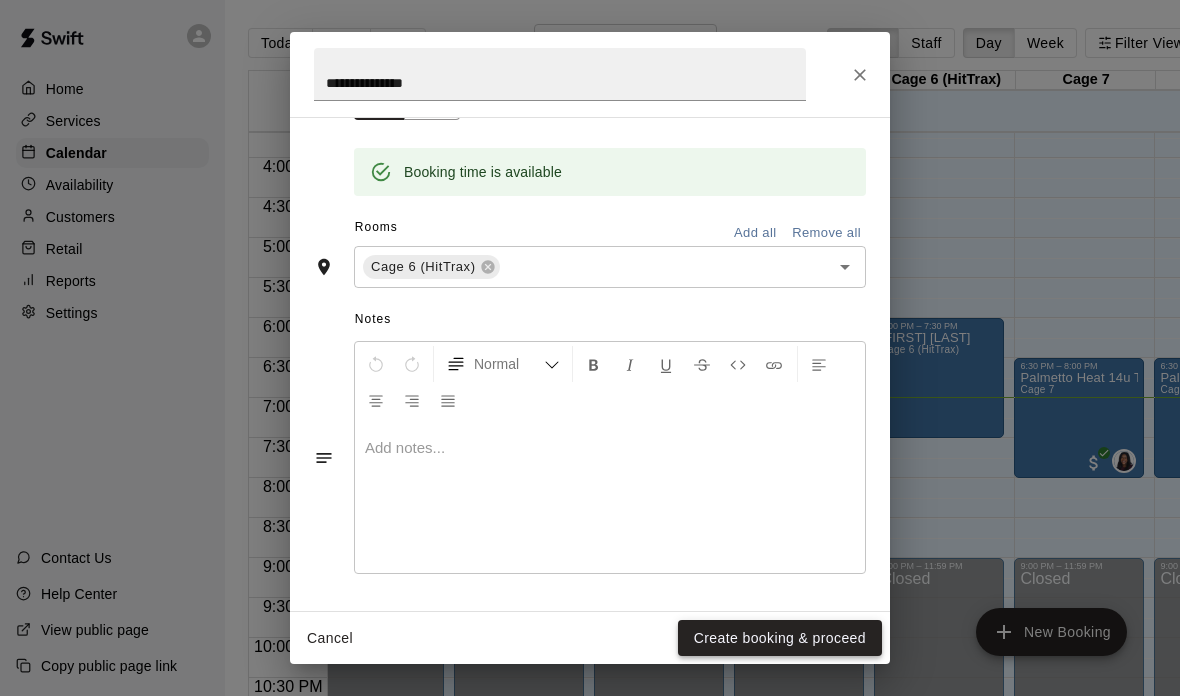 click on "Create booking & proceed" at bounding box center (780, 638) 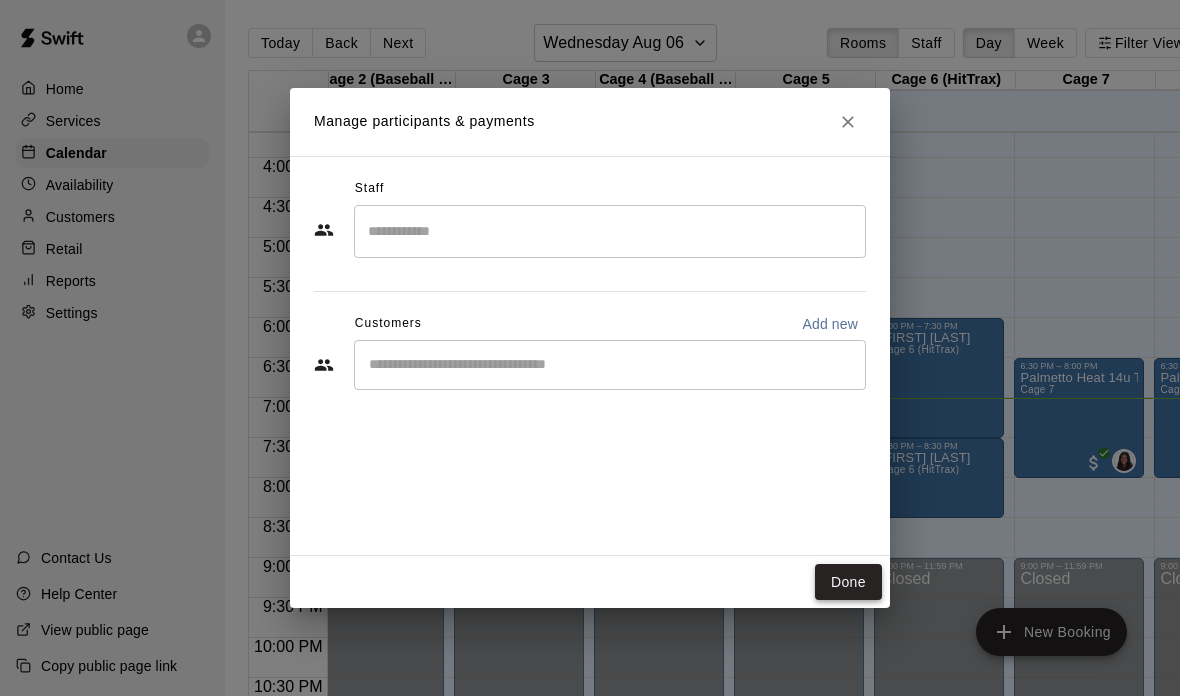 click on "Done" at bounding box center [848, 582] 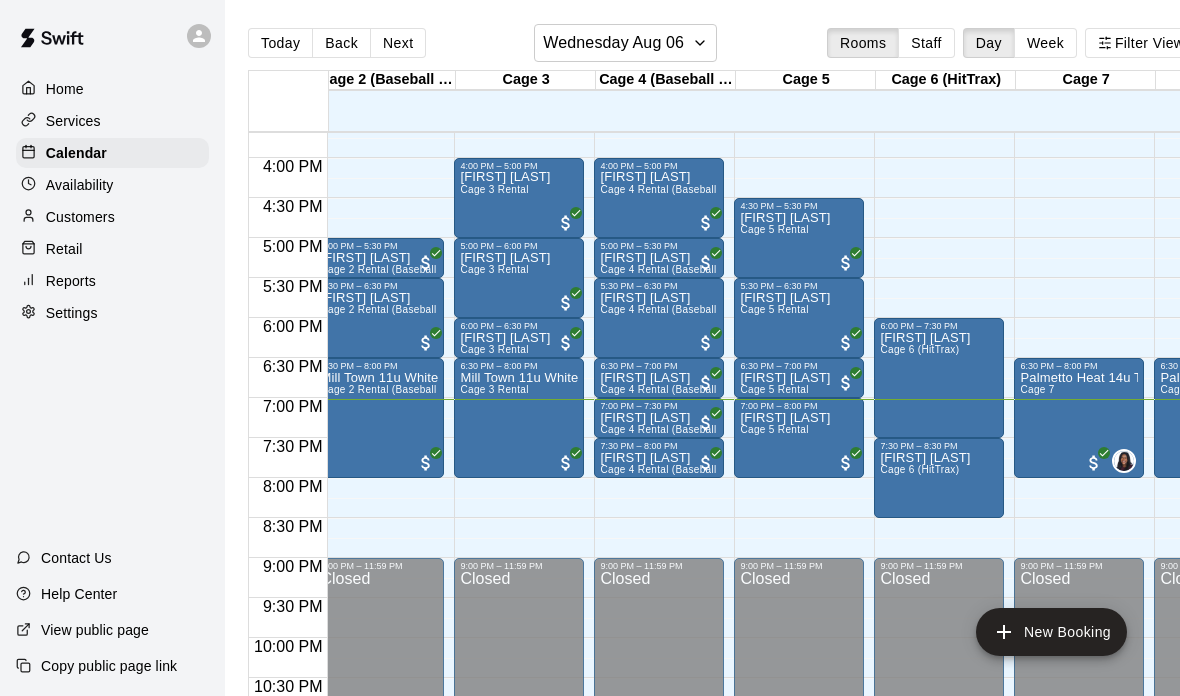 click on "Customers" at bounding box center (80, 217) 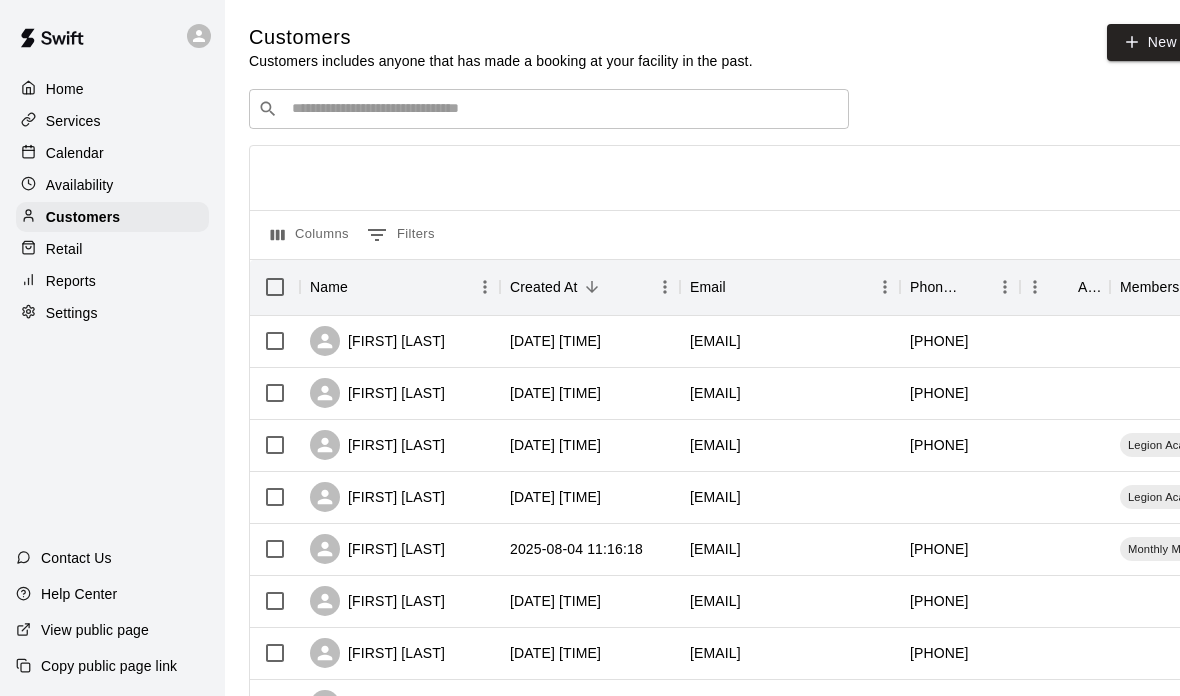 click at bounding box center [563, 109] 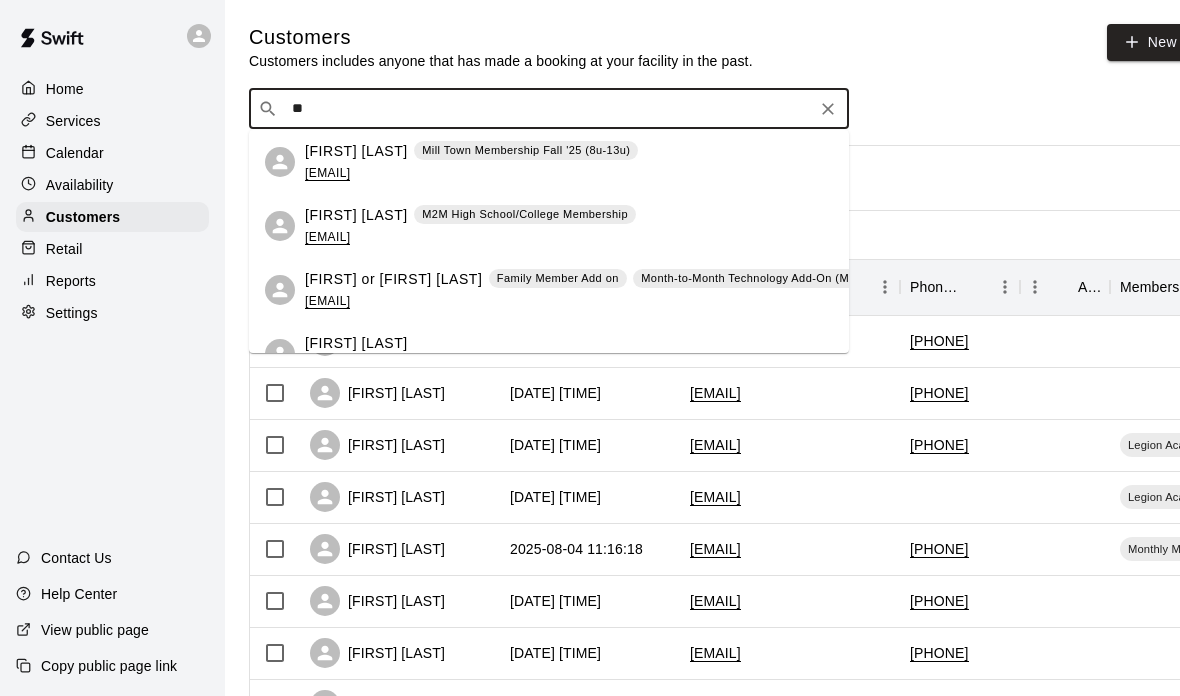 type on "*" 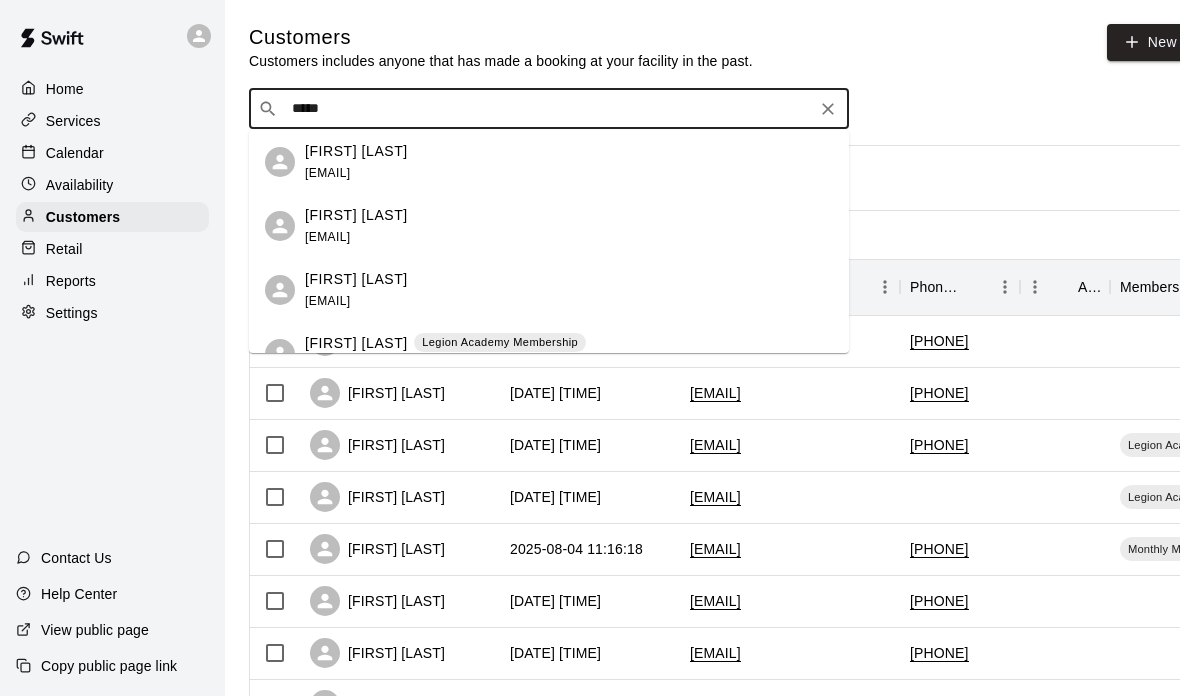 type on "******" 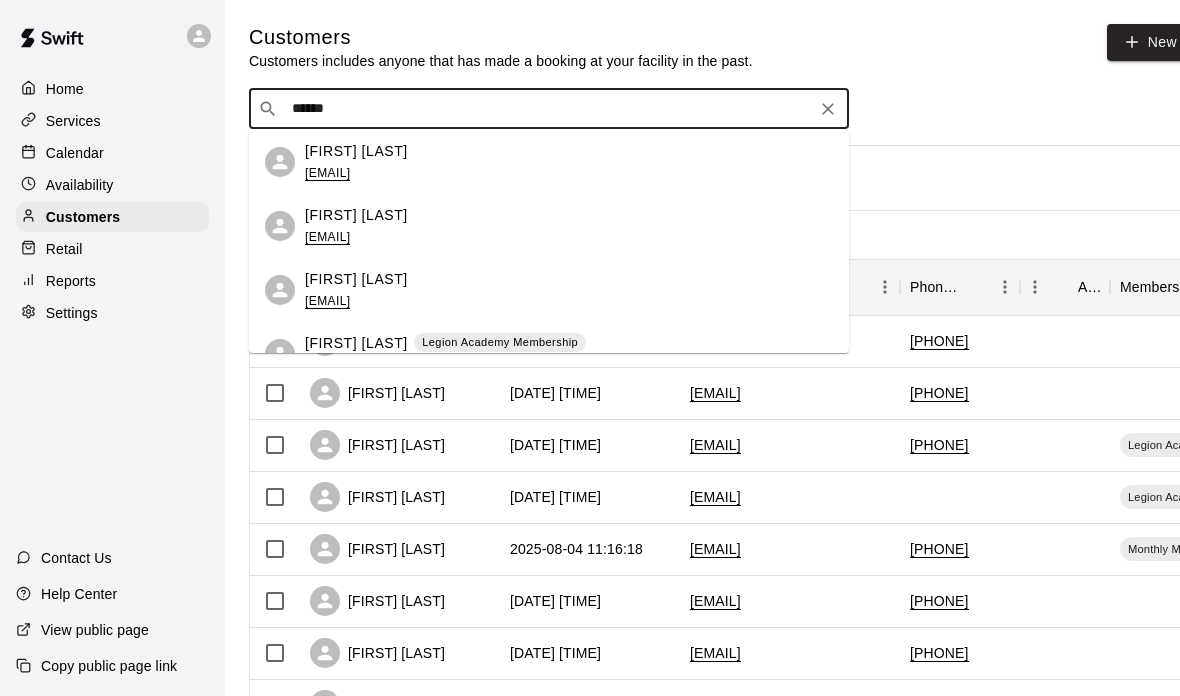 click on "cobragolf79@hotmail.com" at bounding box center [327, 301] 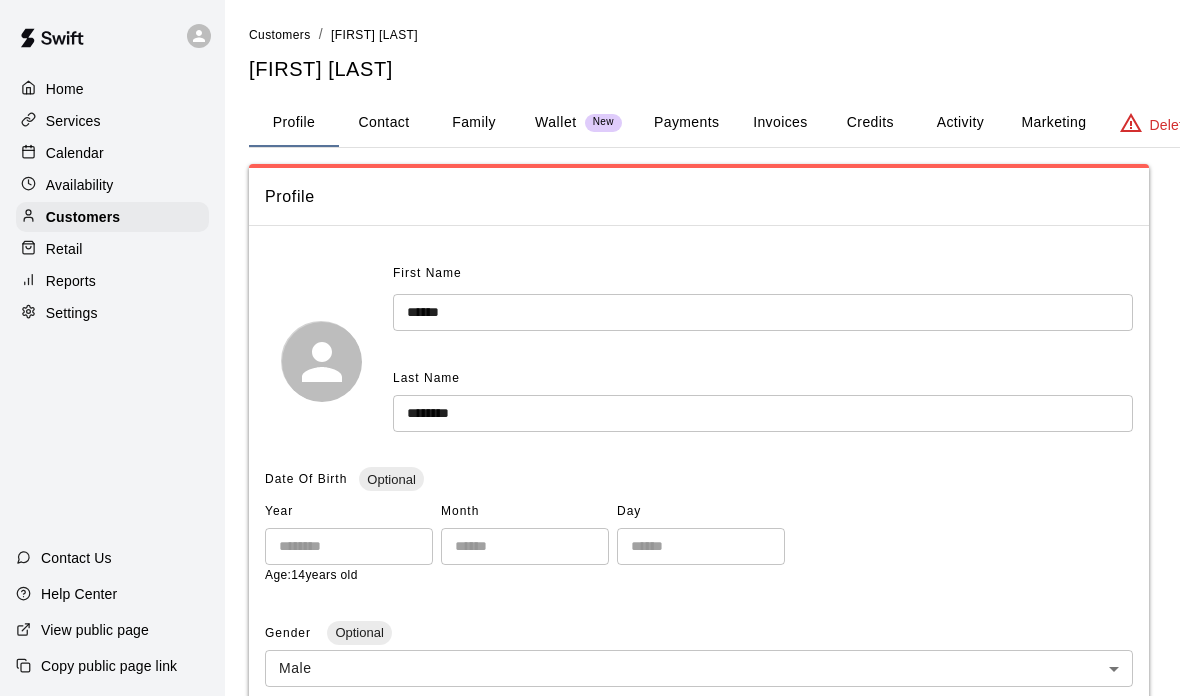 click on "Payments" at bounding box center (686, 123) 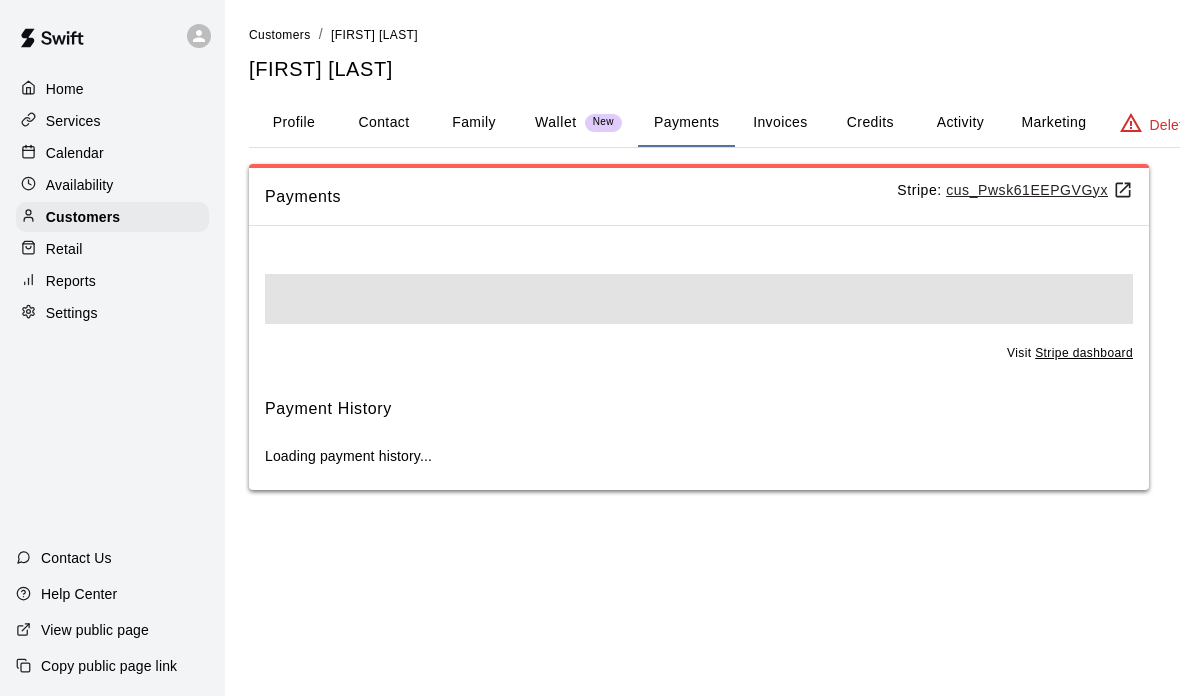 click on "Invoices" at bounding box center (780, 123) 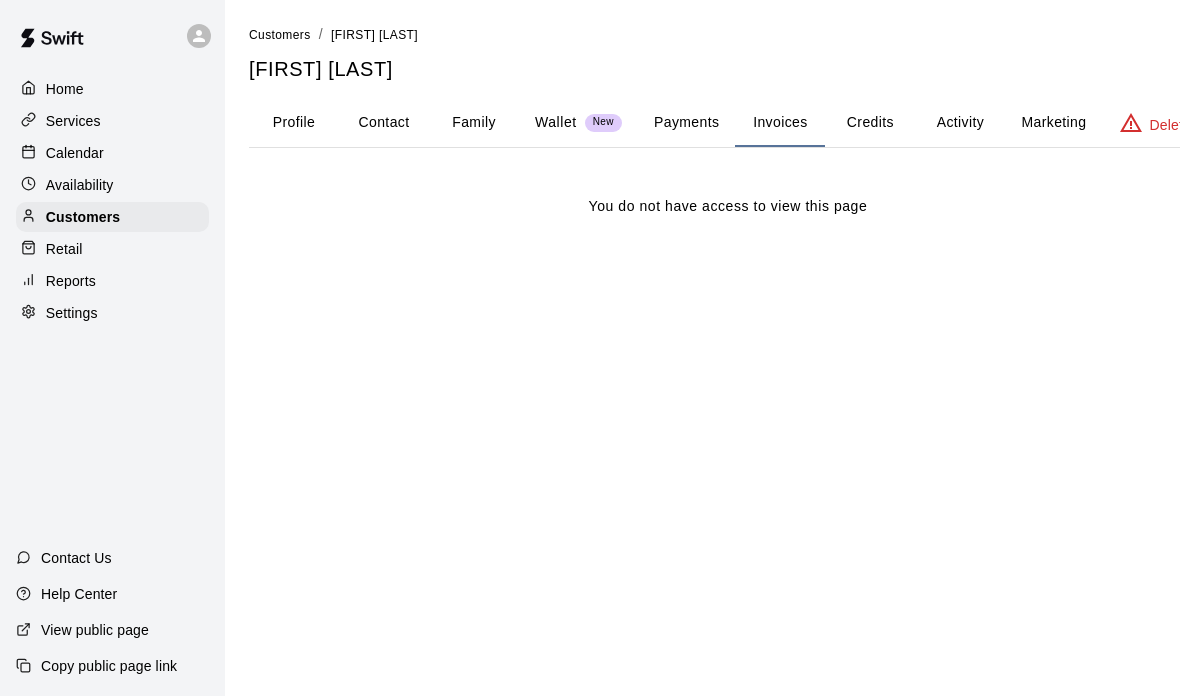 click on "Credits" at bounding box center [870, 123] 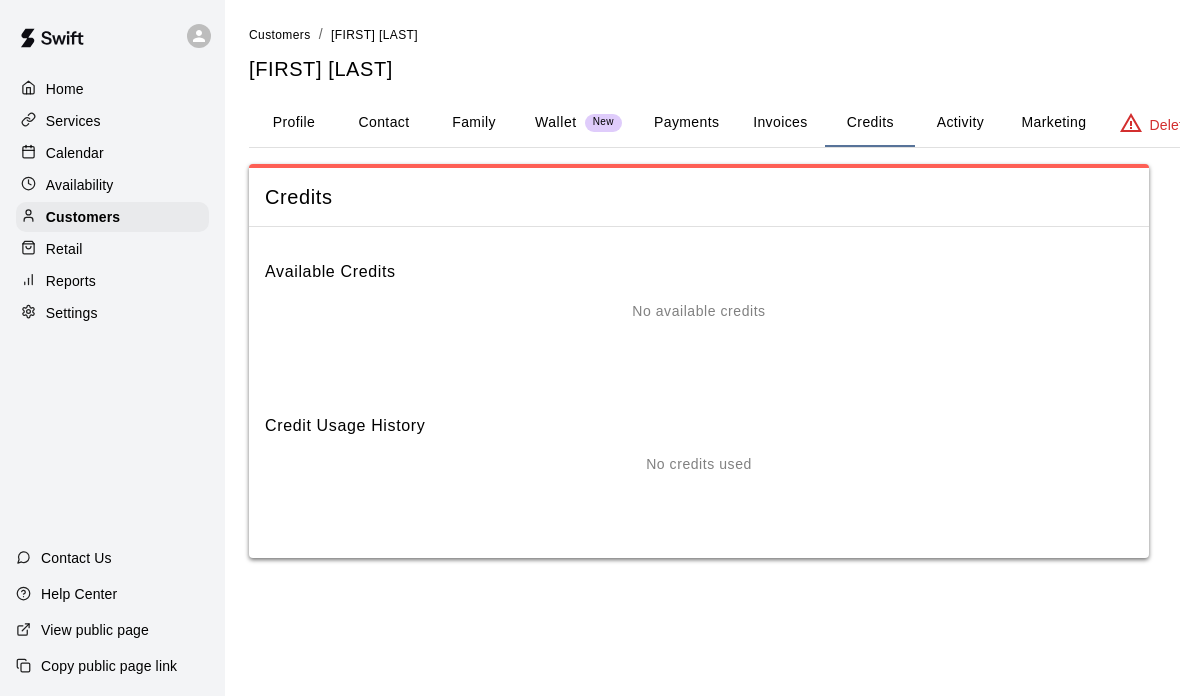 click on "Payments" at bounding box center (686, 123) 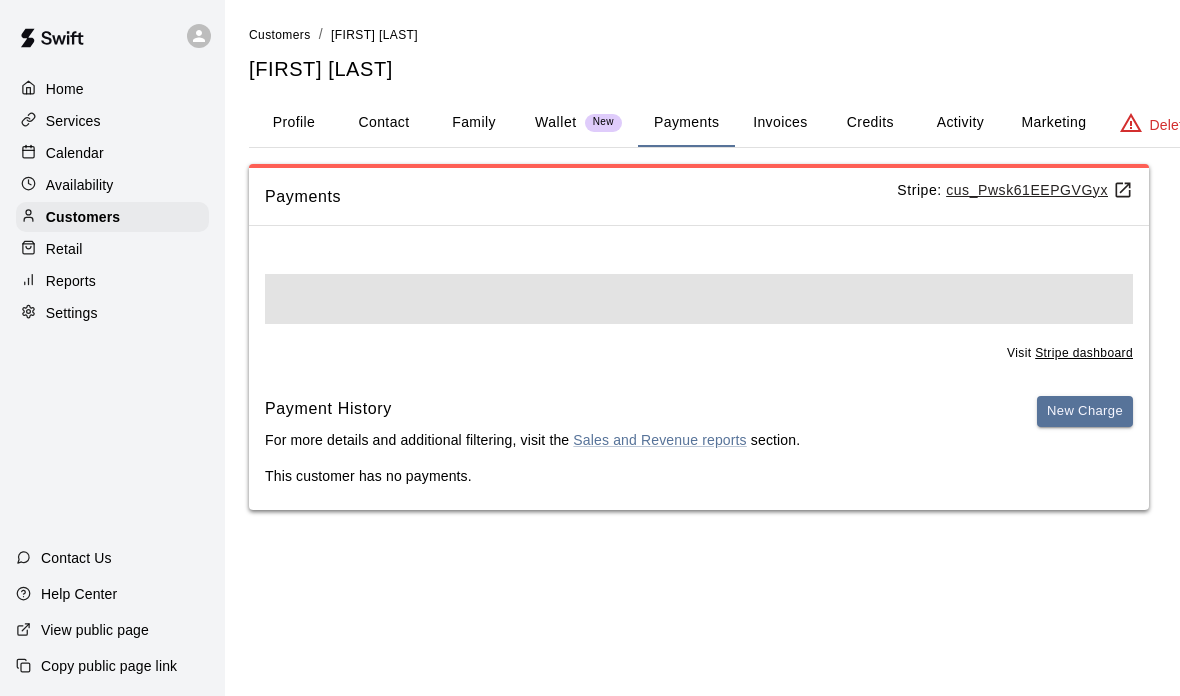 click on "Activity" at bounding box center [960, 123] 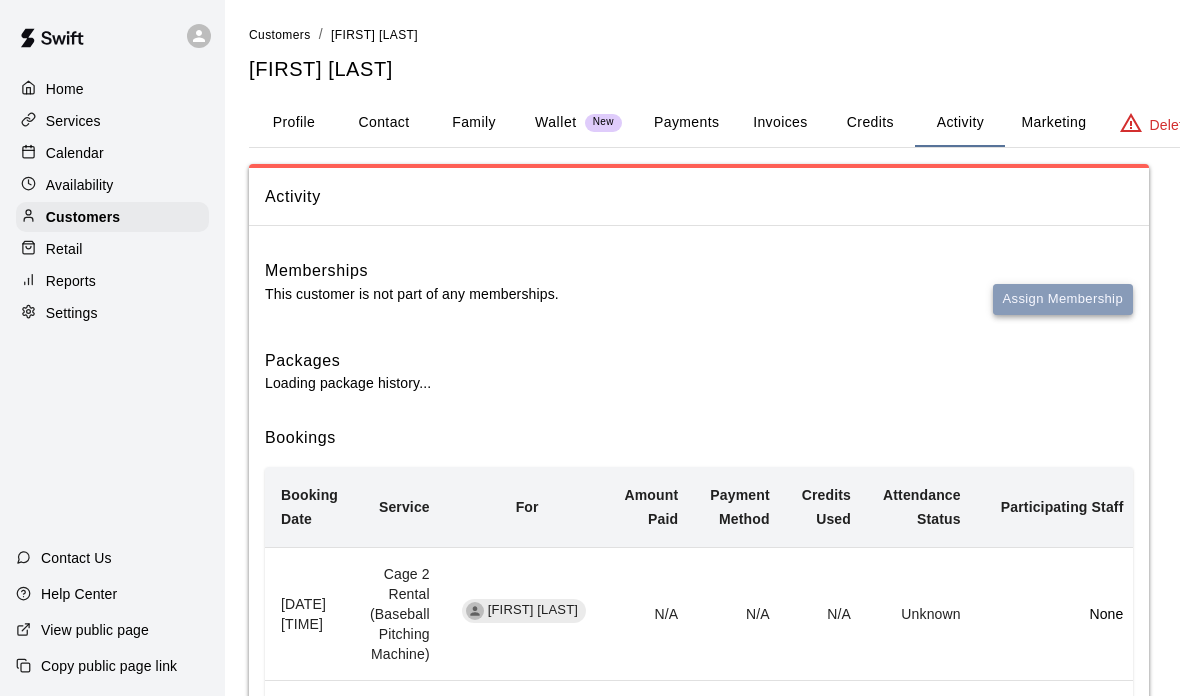 click on "Assign Membership" at bounding box center [1063, 299] 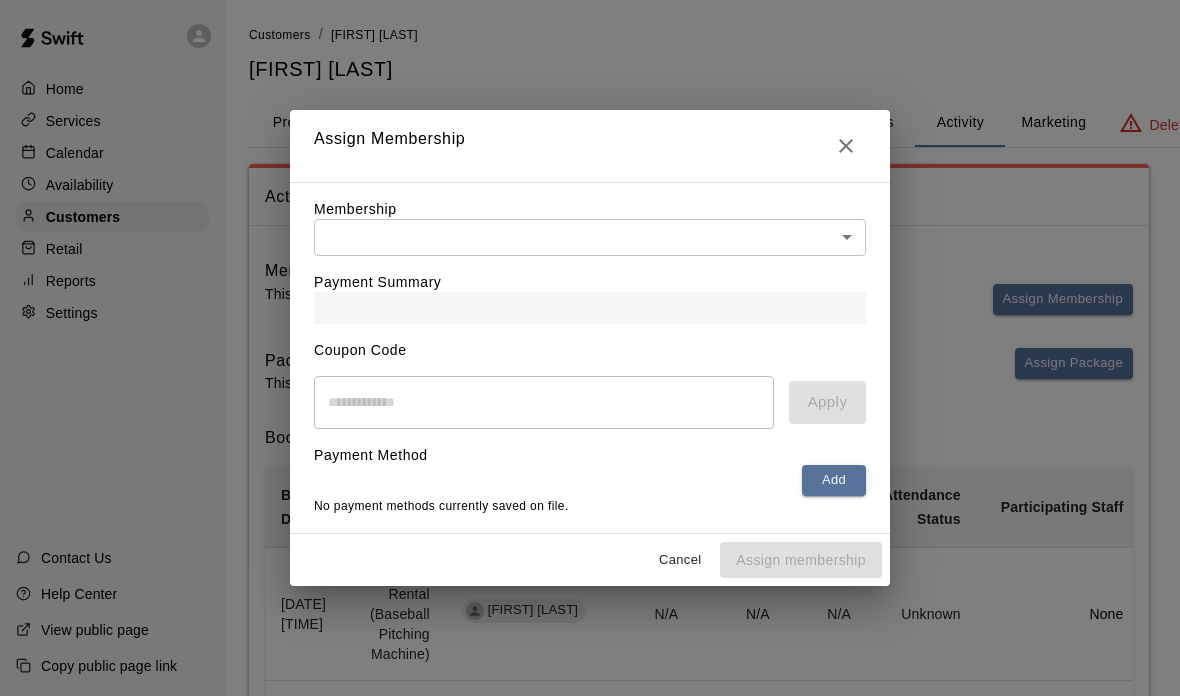 click on "Home Services Calendar Availability Customers Retail Reports Settings Contact Us Help Center View public page Copy public page link Customers / Austin Peterson Austin Peterson Profile Contact Family Wallet New Payments Invoices Credits Activity Marketing Delete Activity Memberships This customer is not part of any memberships. Assign Membership Packages This customer does not have any packages. Assign Package Bookings Booking Date   Service For Amount Paid Payment Method Credits Used Attendance Status Participating Staff November 27, 2024 11:30 AM Cage 2 Rental (Baseball Pitching Machine) Austin Peterson N/A N/A N/A Unknown None August 30, 2024 8:00 PM Cage 3 Rental  Austin Peterson N/A N/A N/A Unknown None August 30, 2024 7:30 PM Cage 3 Rental  Austin Peterson N/A N/A N/A Unknown None August 01, 2024 9:00 AM Hit Mill Summer Camp #4 Austin Peterson 0 Waived N/A Attended Ben  Boykin  Ryan Morris July 31, 2024 9:00 AM Hit Mill Summer Camp #4 Austin Peterson 0 Waived N/A Attended Ben  Boykin  Ryan Morris 0 N/A 0" at bounding box center (590, 659) 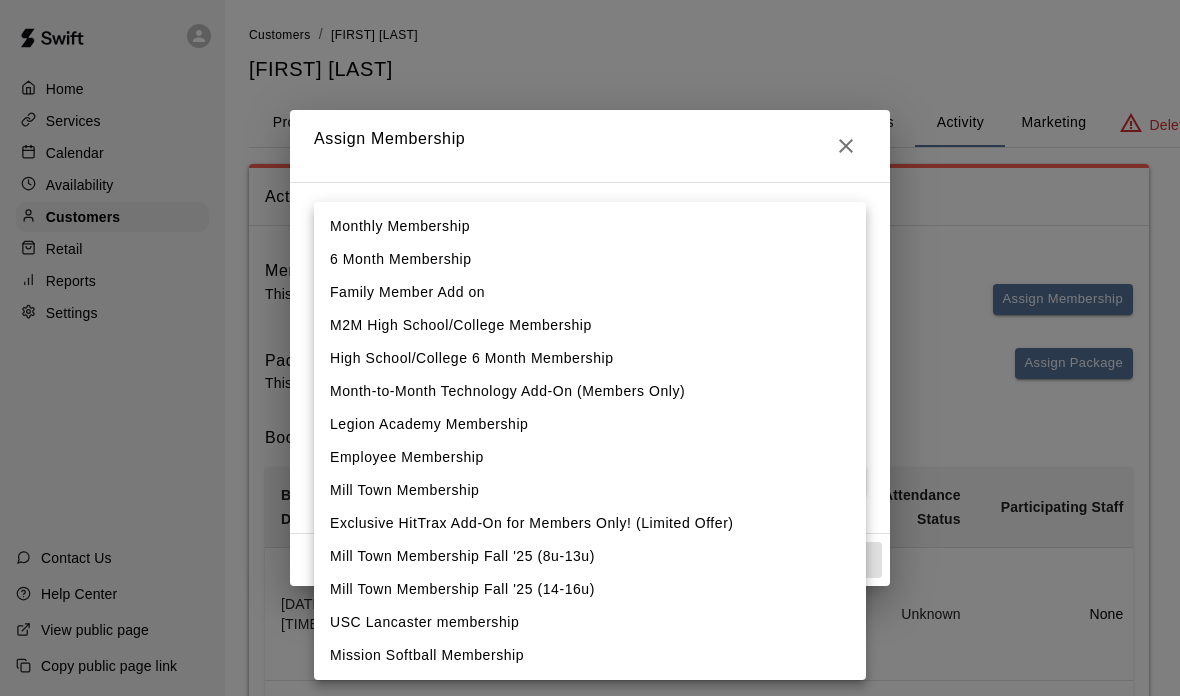 click on "Mill Town Membership" at bounding box center (590, 490) 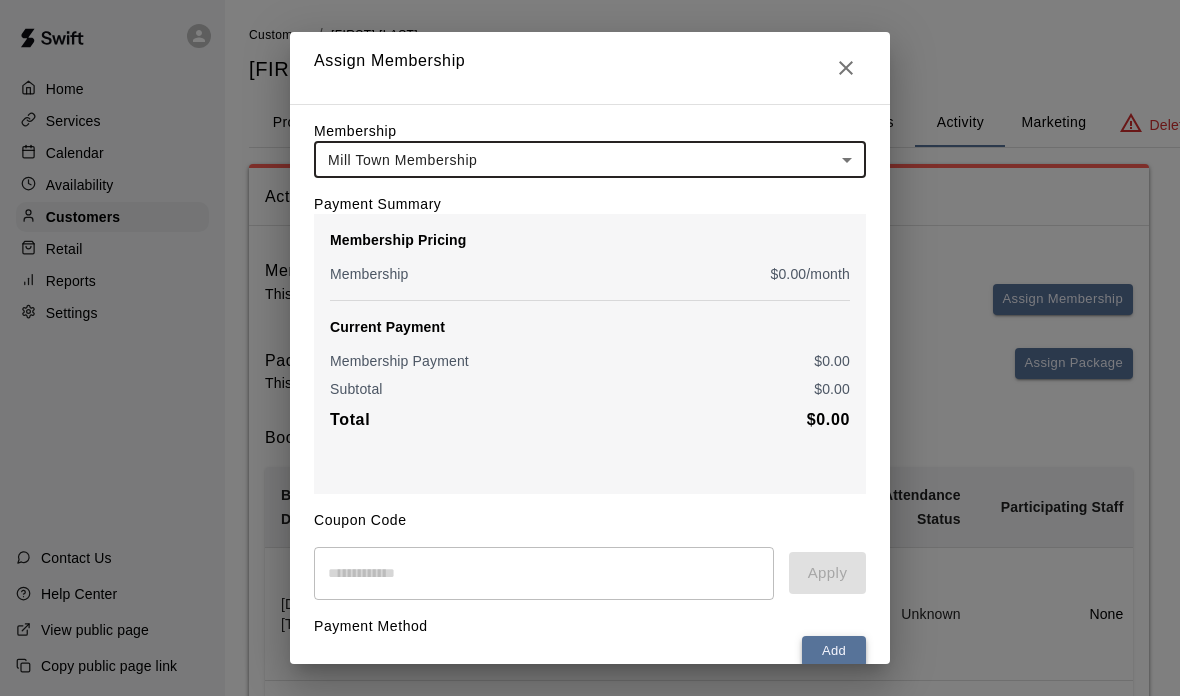 click on "Add" at bounding box center (834, 651) 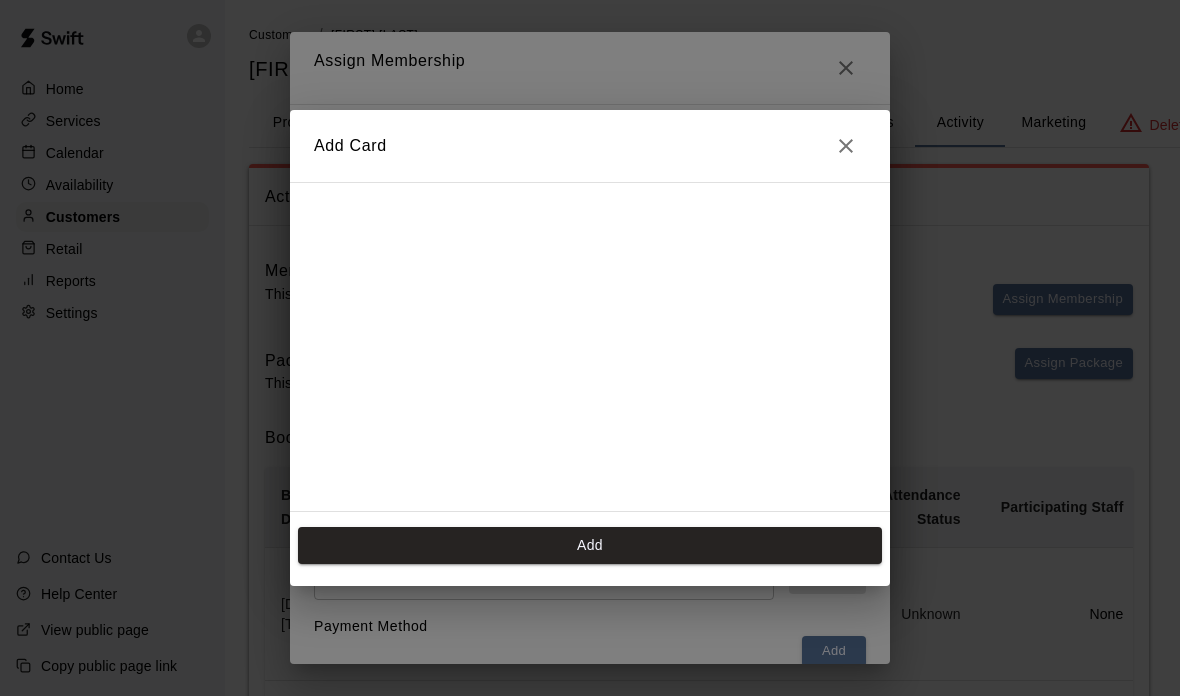 click 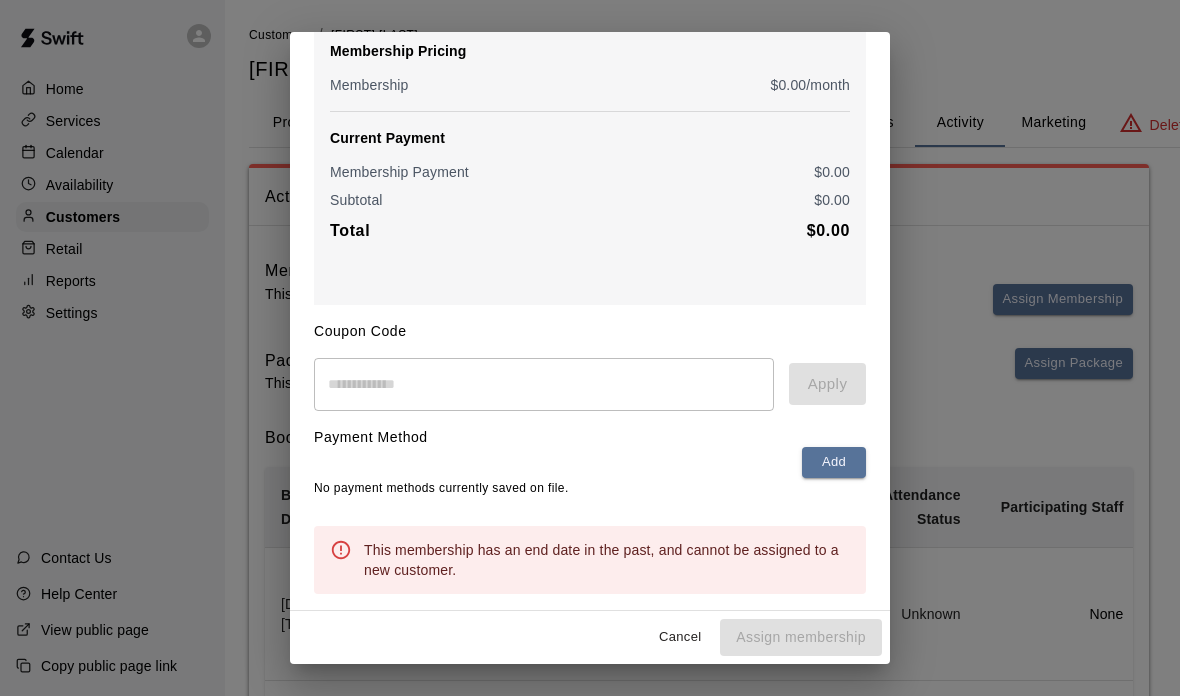 scroll, scrollTop: 191, scrollLeft: 0, axis: vertical 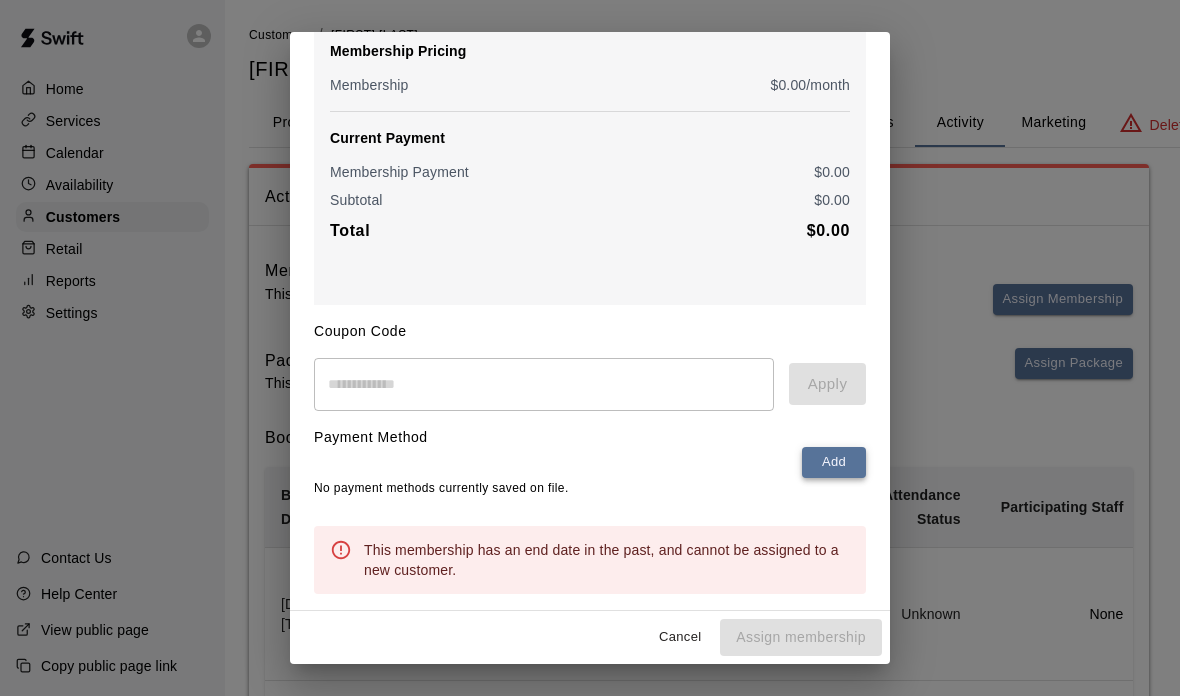 click on "Add" at bounding box center [834, 462] 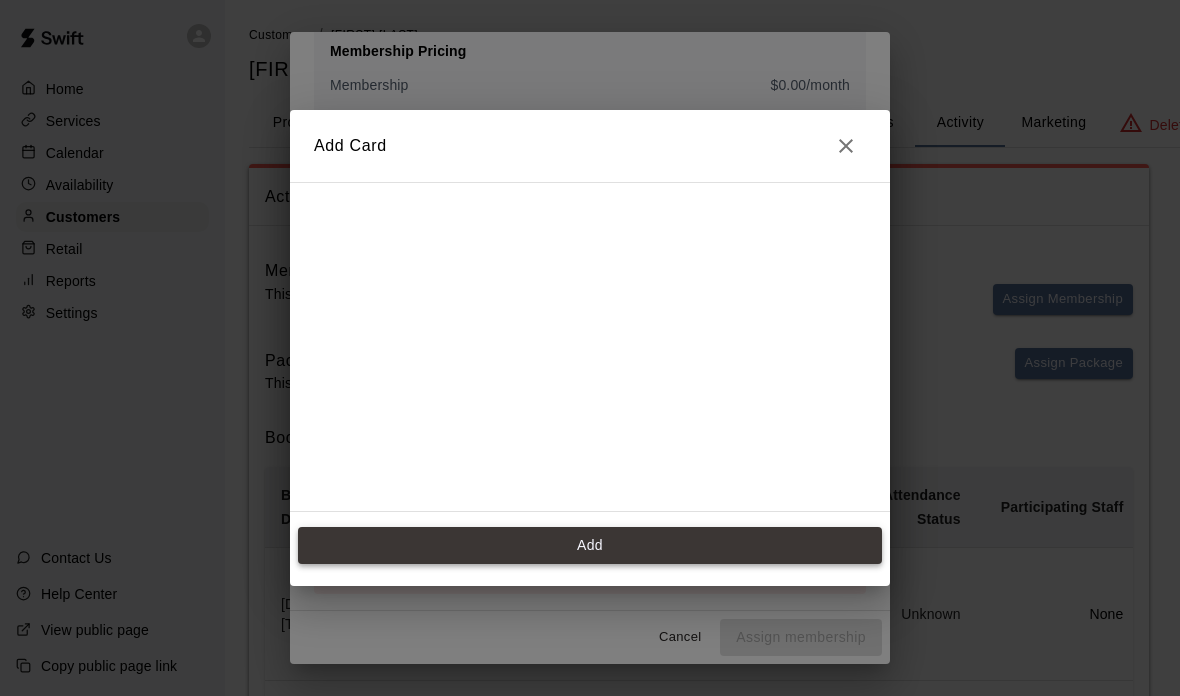 click on "Add" at bounding box center [590, 545] 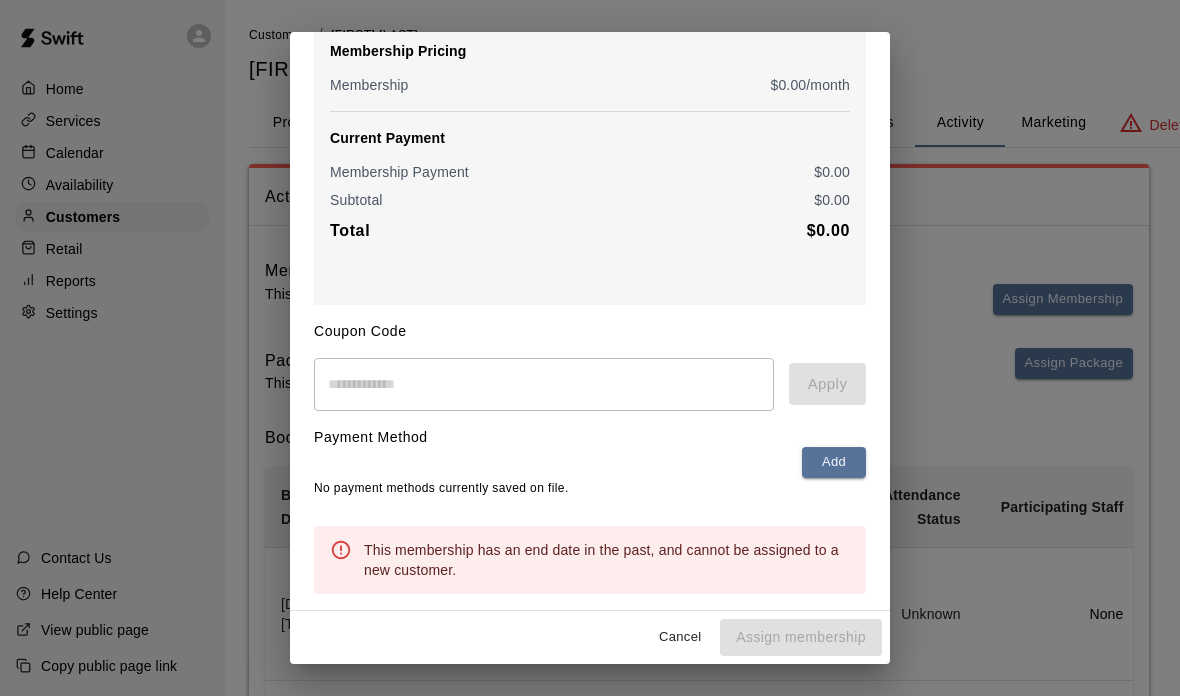 scroll, scrollTop: 191, scrollLeft: 0, axis: vertical 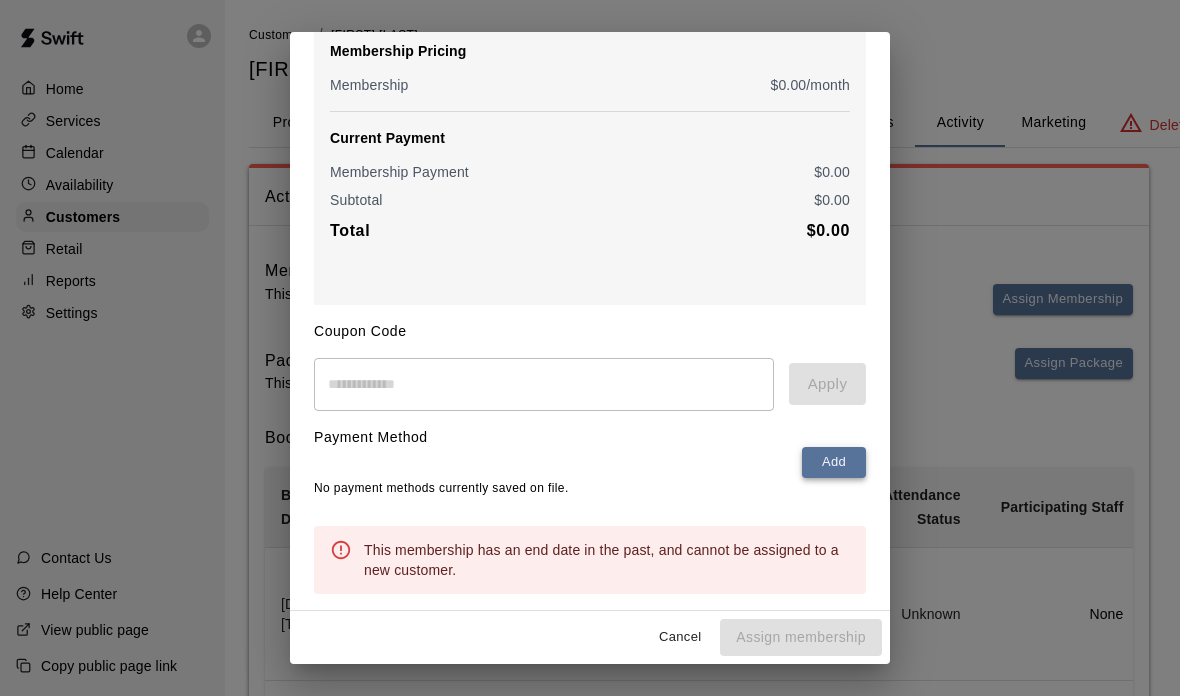 click on "Add" at bounding box center (834, 462) 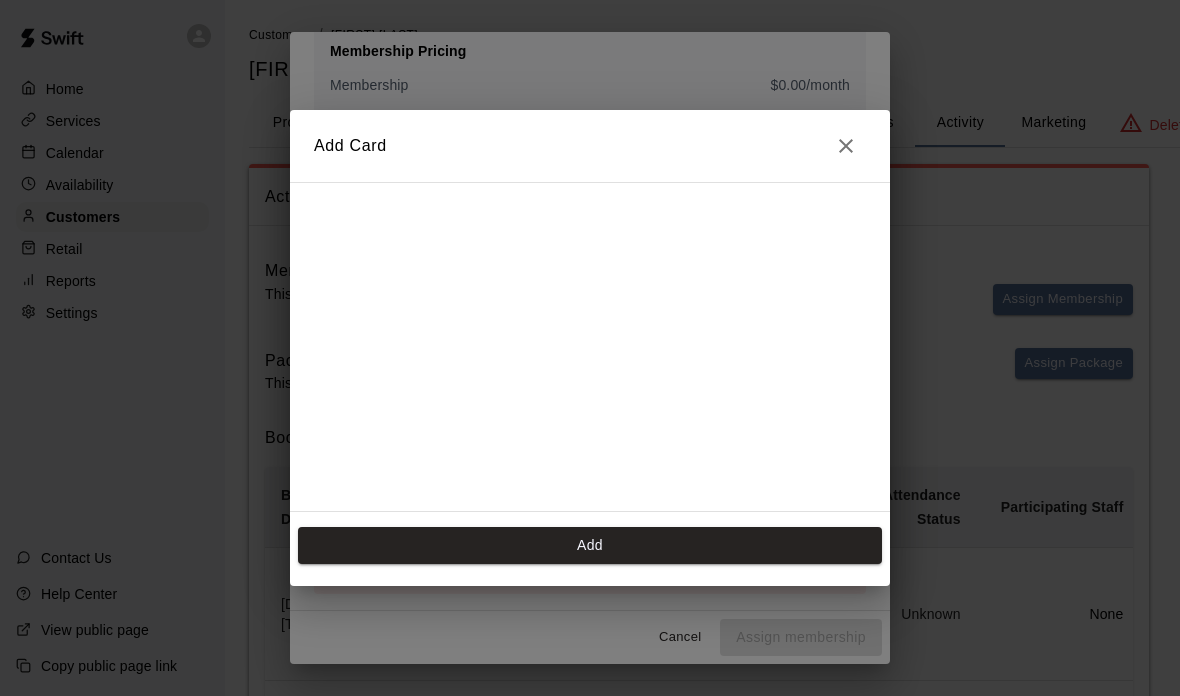 scroll, scrollTop: 267, scrollLeft: 0, axis: vertical 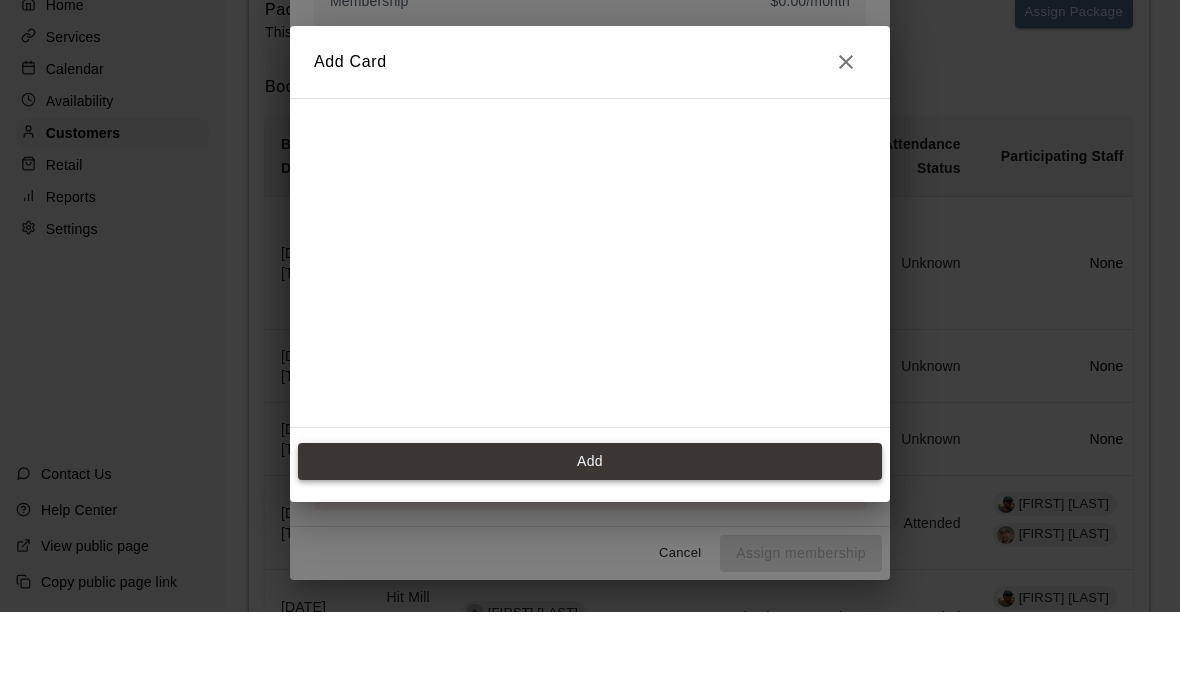 click on "Add" at bounding box center (590, 545) 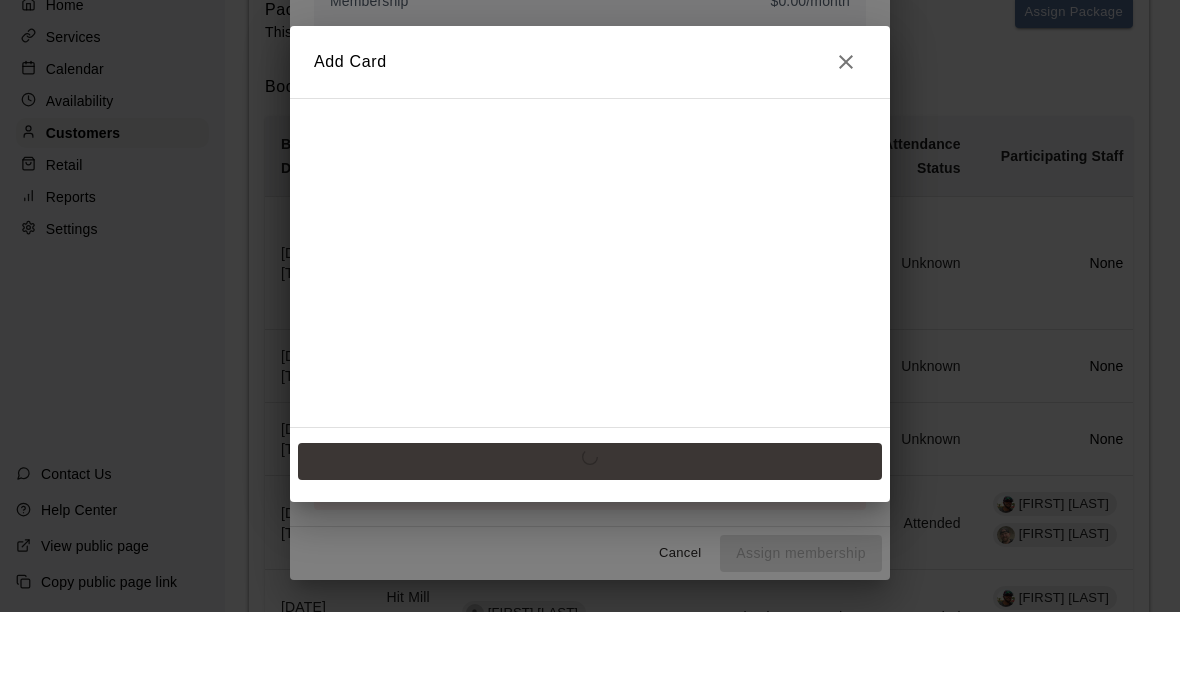 scroll, scrollTop: 352, scrollLeft: 0, axis: vertical 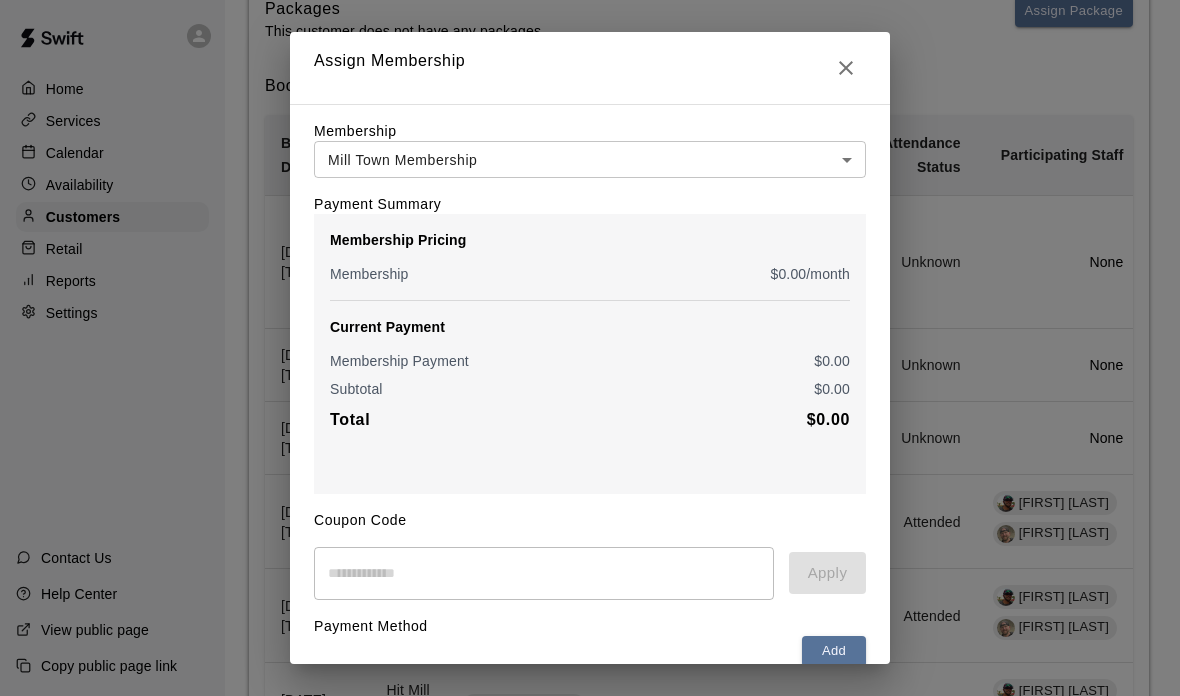 click on "Home Services Calendar Availability Customers Retail Reports Settings Contact Us Help Center View public page Copy public page link Customers / Austin Peterson Austin Peterson Profile Contact Family Wallet New Payments Invoices Credits Activity Marketing Delete Activity Memberships This customer is not part of any memberships. Assign Membership Packages This customer does not have any packages. Assign Package Bookings Booking Date   Service For Amount Paid Payment Method Credits Used Attendance Status Participating Staff November 27, 2024 11:30 AM Cage 2 Rental (Baseball Pitching Machine) Austin Peterson N/A N/A N/A Unknown None August 30, 2024 8:00 PM Cage 3 Rental  Austin Peterson N/A N/A N/A Unknown None August 30, 2024 7:30 PM Cage 3 Rental  Austin Peterson N/A N/A N/A Unknown None August 01, 2024 9:00 AM Hit Mill Summer Camp #4 Austin Peterson 0 Waived N/A Attended Ben  Boykin  Ryan Morris July 31, 2024 9:00 AM Hit Mill Summer Camp #4 Austin Peterson 0 Waived N/A Attended Ben  Boykin  Ryan Morris 0 N/A 0" at bounding box center [590, 307] 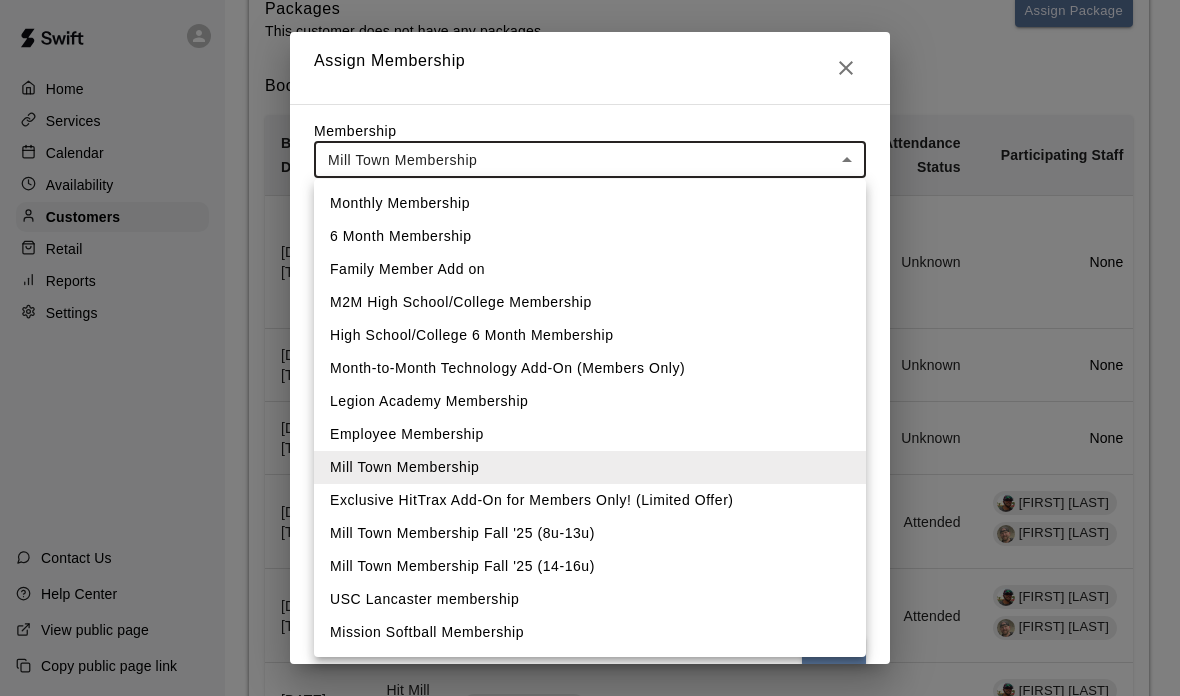 click on "Mill Town Membership Fall '25 (14-16u)" at bounding box center [590, 566] 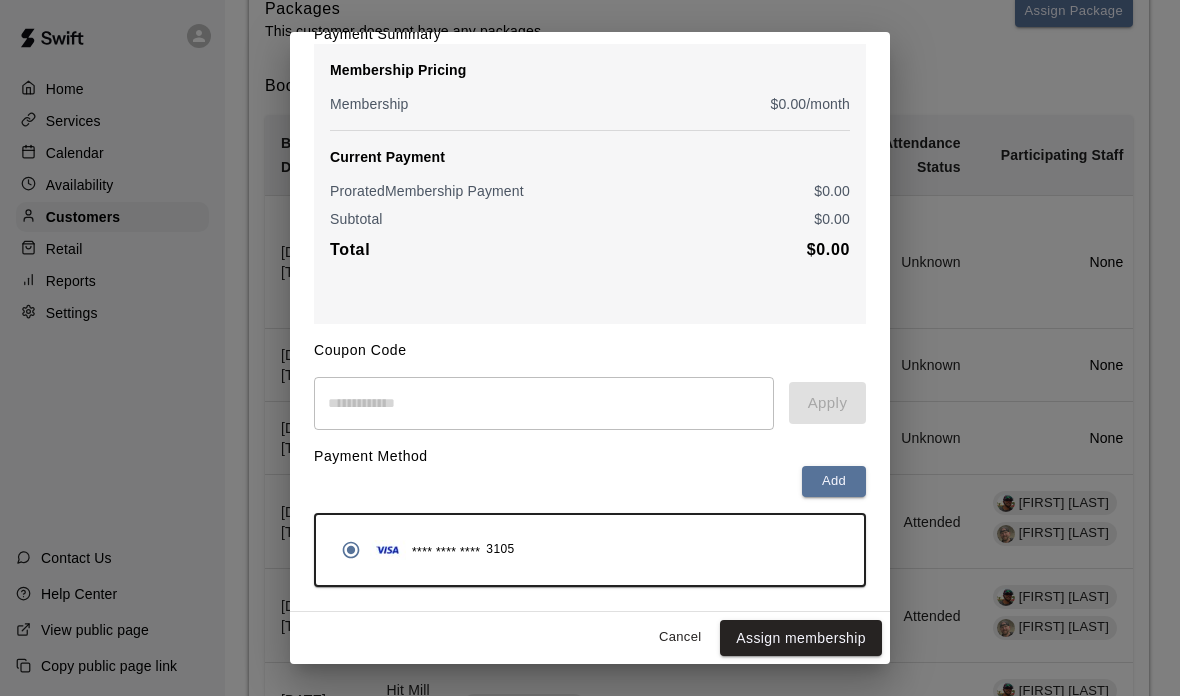 scroll, scrollTop: 172, scrollLeft: 0, axis: vertical 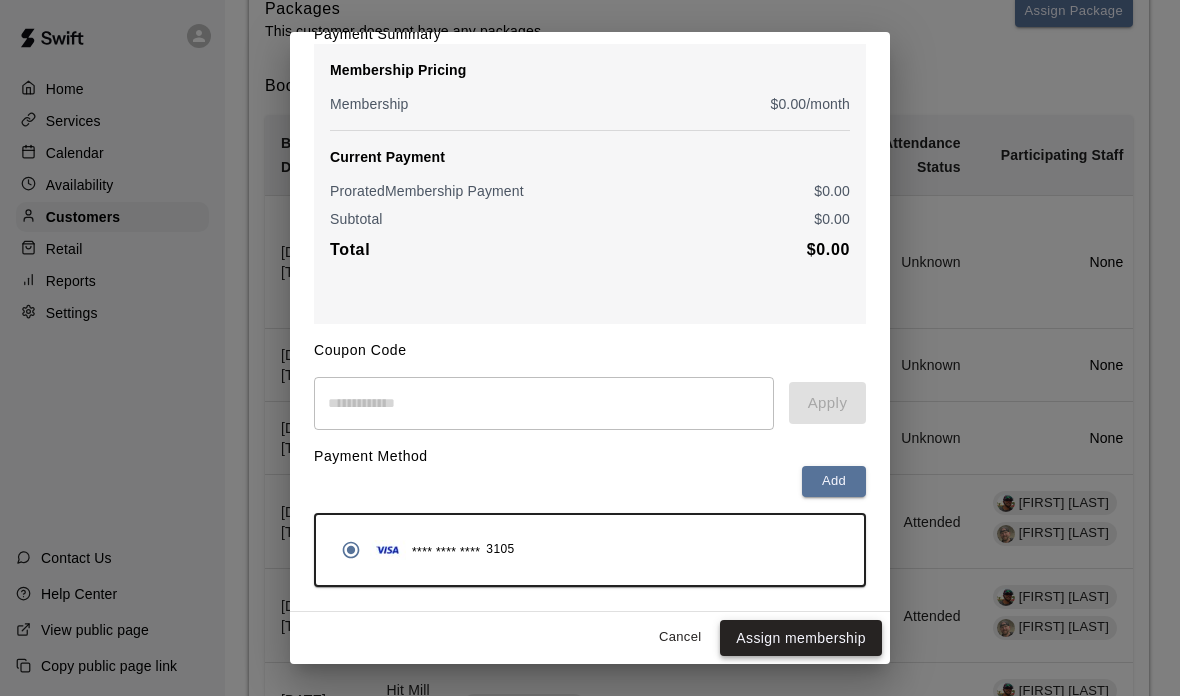click on "Assign membership" at bounding box center (801, 638) 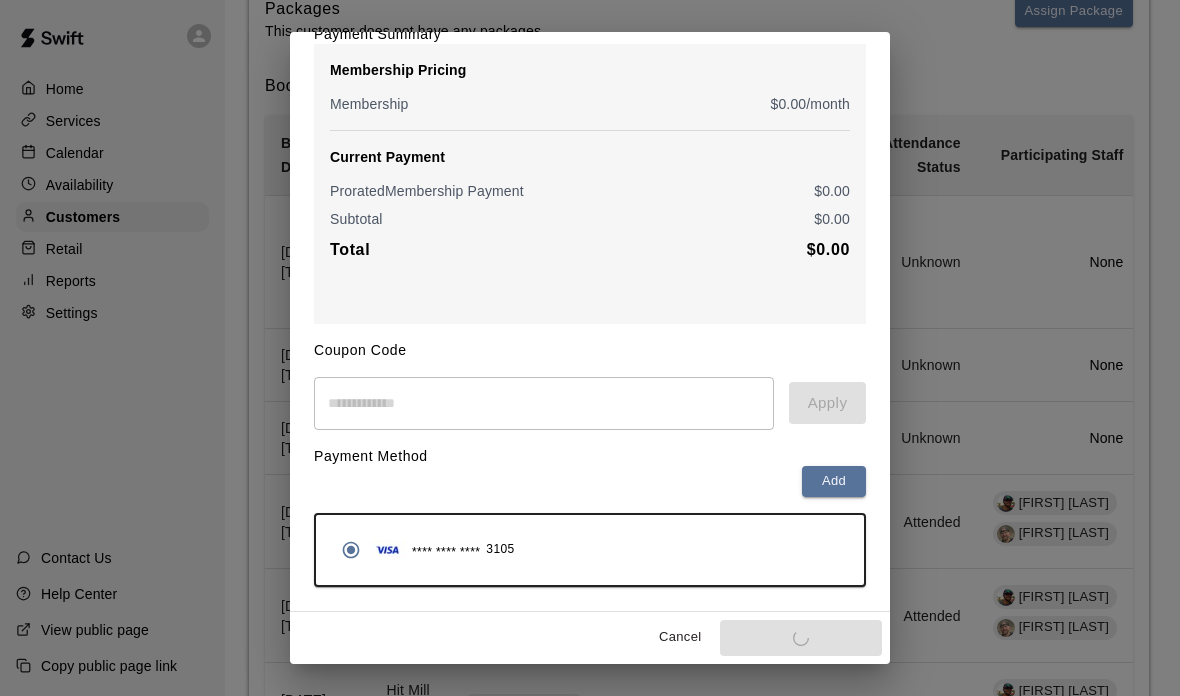 scroll, scrollTop: 224, scrollLeft: 0, axis: vertical 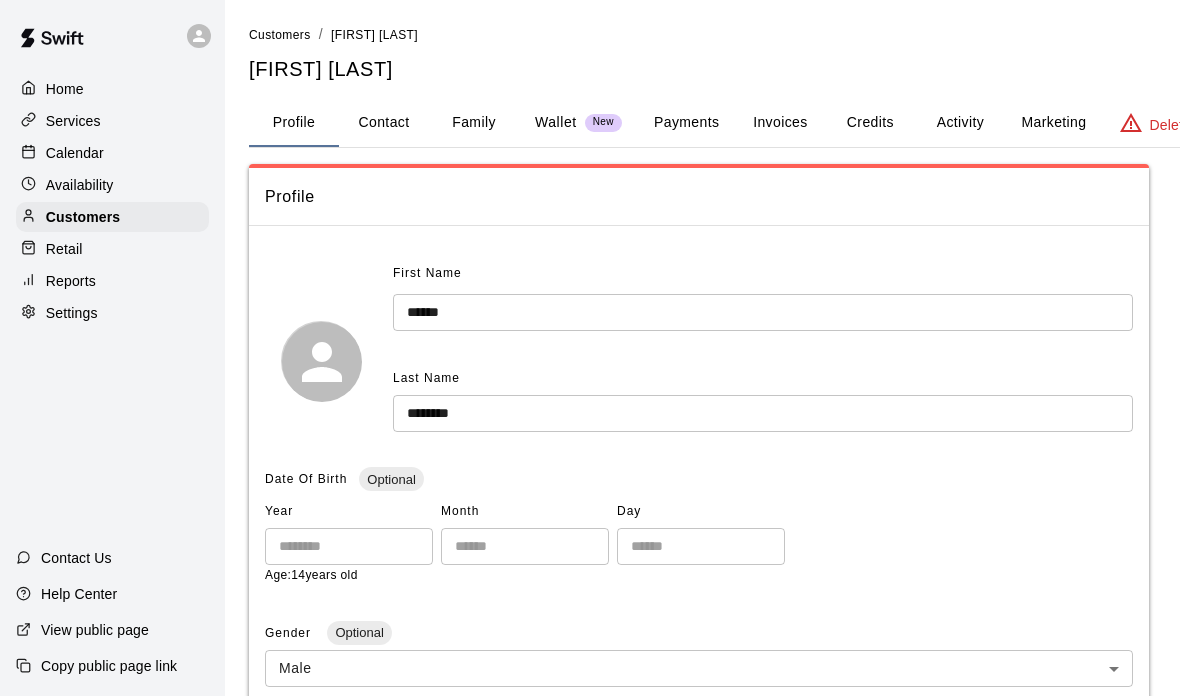 click on "Calendar" at bounding box center (112, 153) 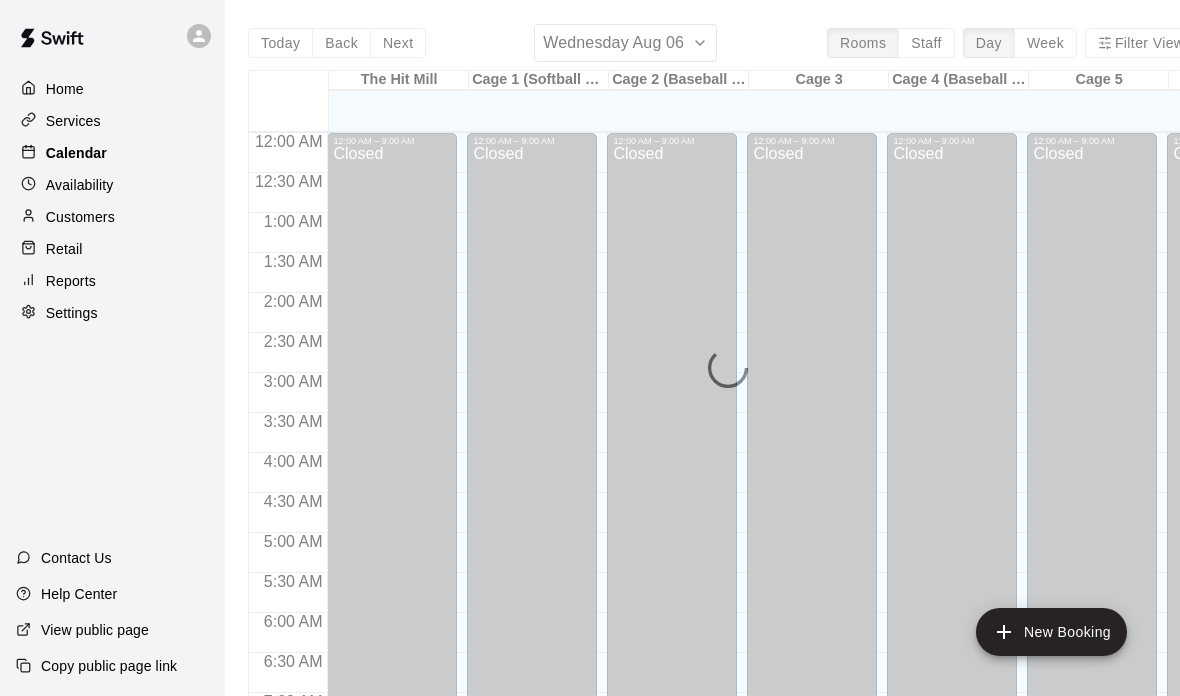 scroll, scrollTop: 1195, scrollLeft: 0, axis: vertical 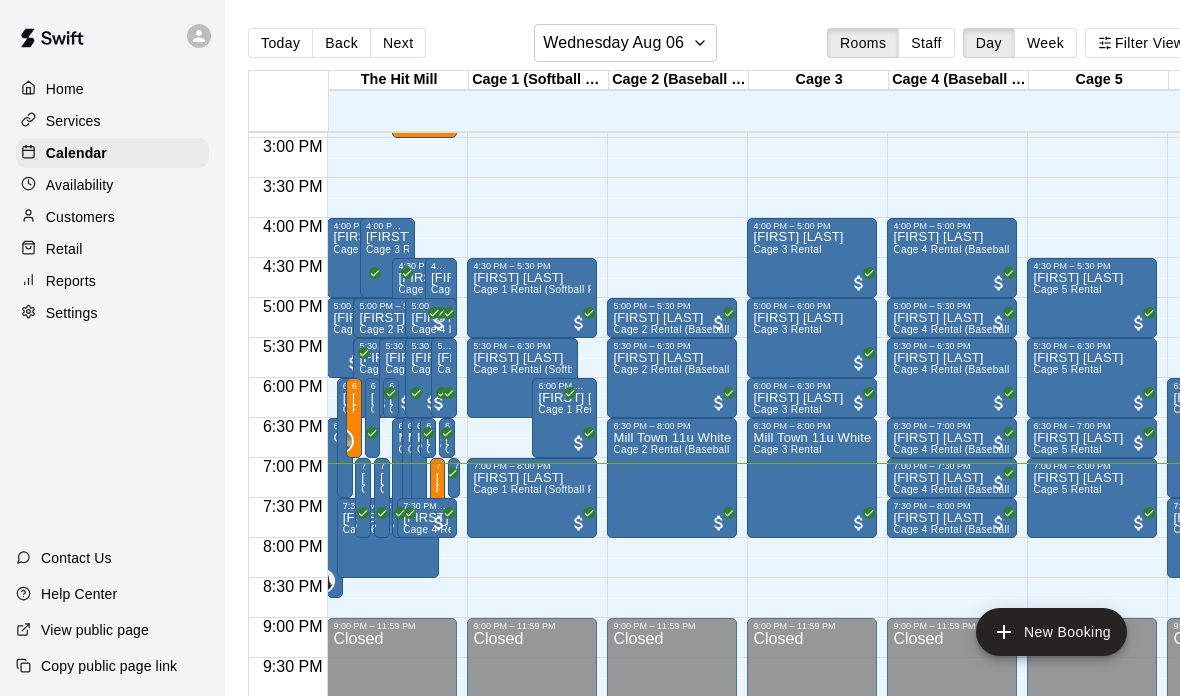 click on "Cage 2 (Baseball Pitching Machine)" at bounding box center [679, 80] 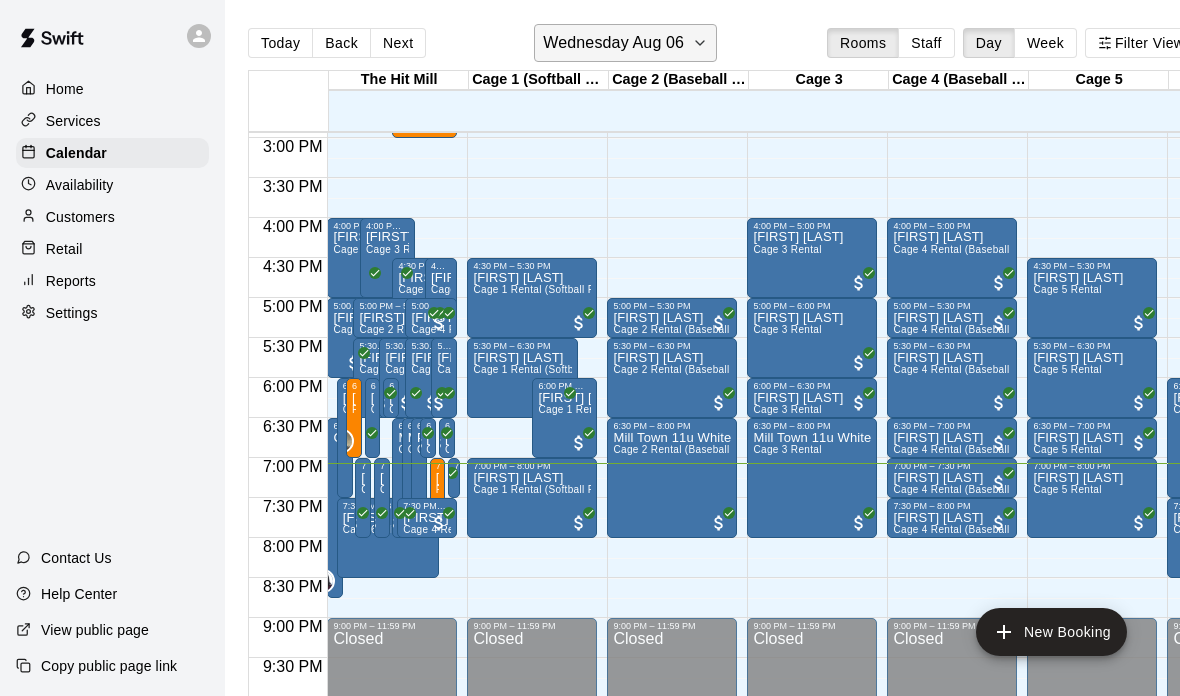click on "Wednesday Aug 06" at bounding box center [613, 43] 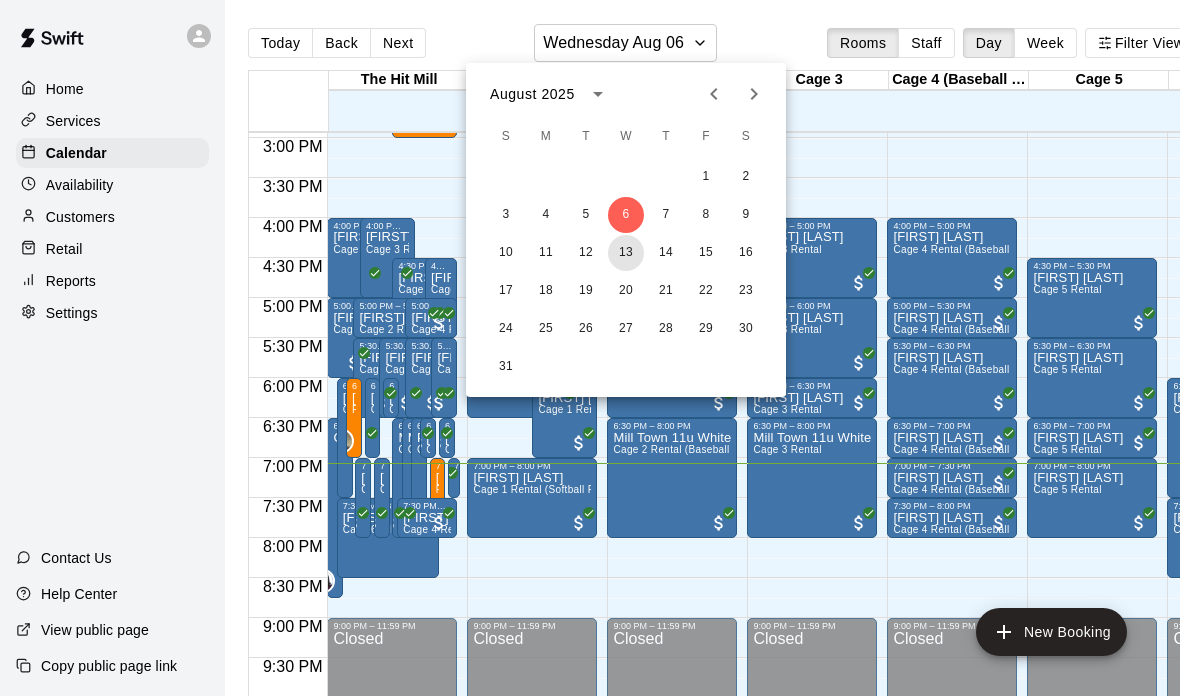click on "13" at bounding box center [626, 253] 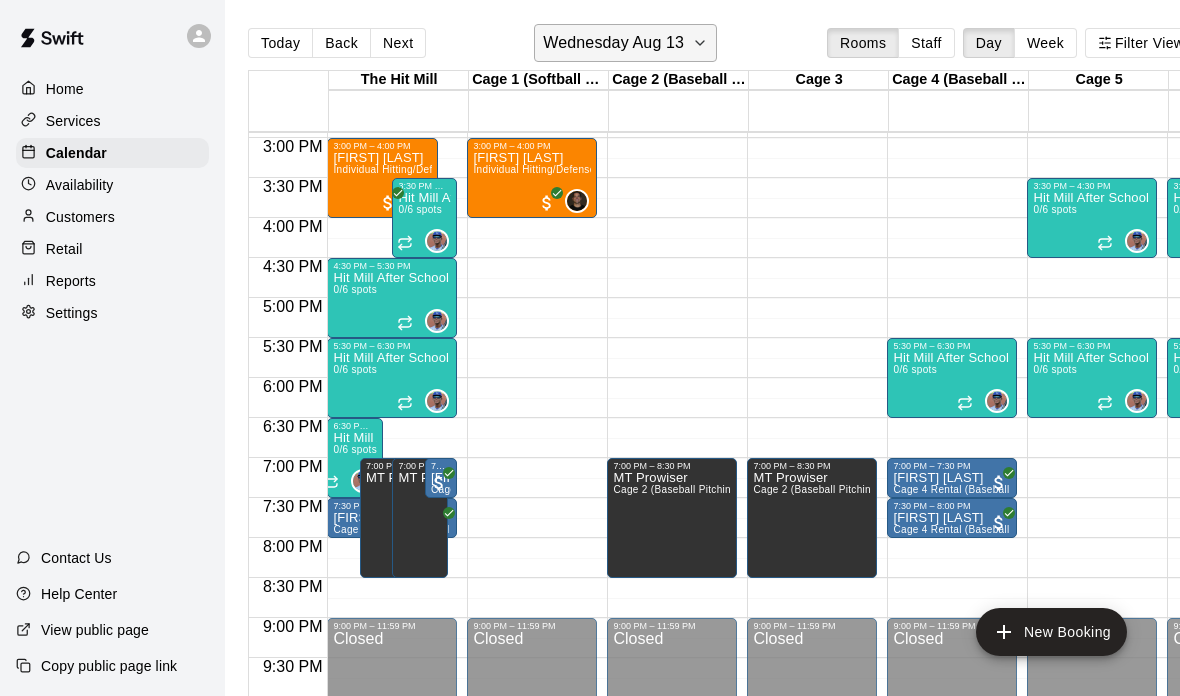 click on "Wednesday Aug 13" at bounding box center (613, 43) 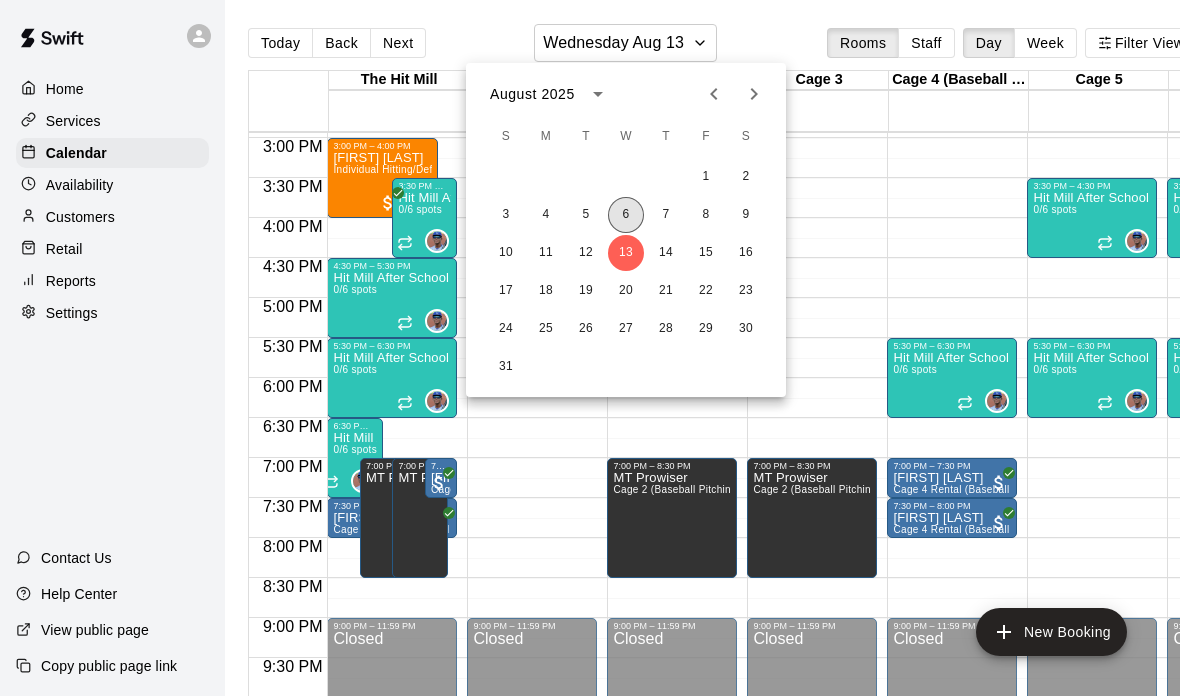 click on "6" at bounding box center (626, 215) 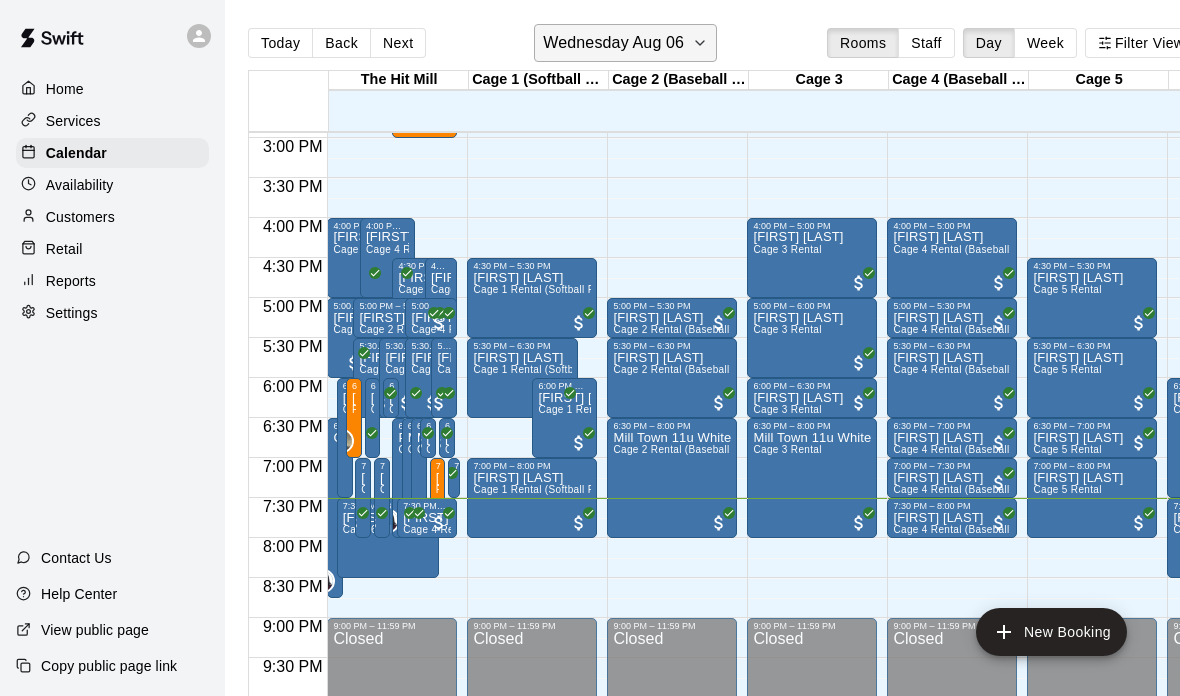 click on "Wednesday Aug 06" at bounding box center (613, 43) 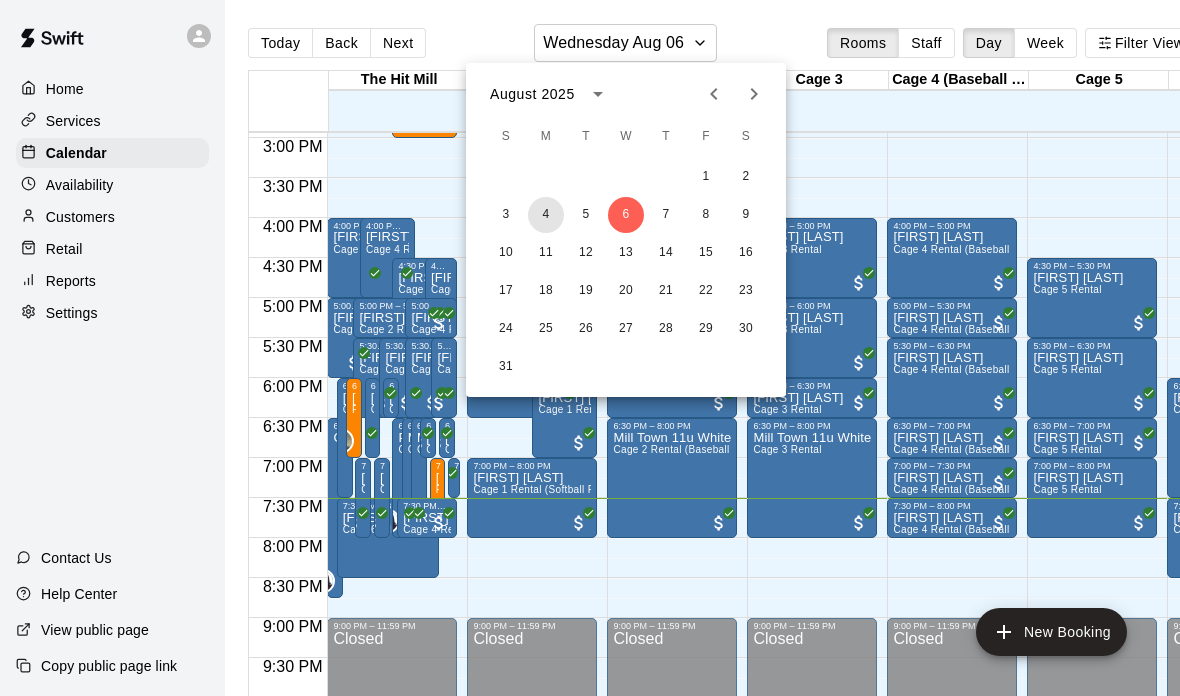 click on "4" at bounding box center [546, 215] 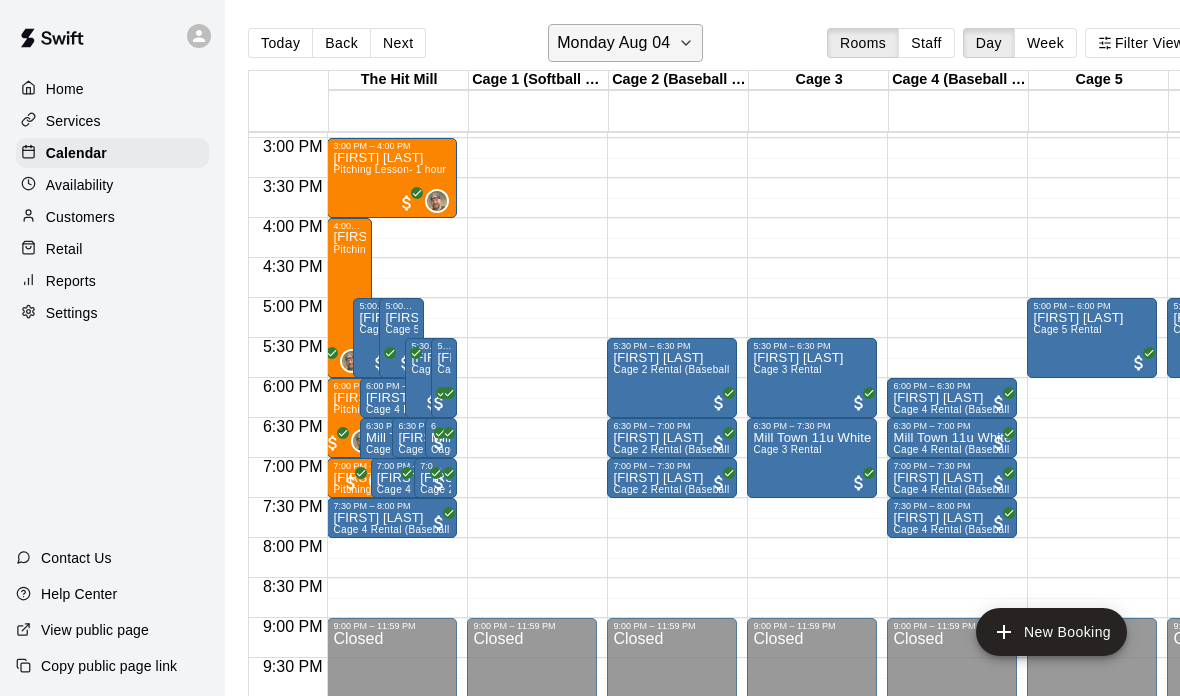 click on "Monday Aug 04" at bounding box center [613, 43] 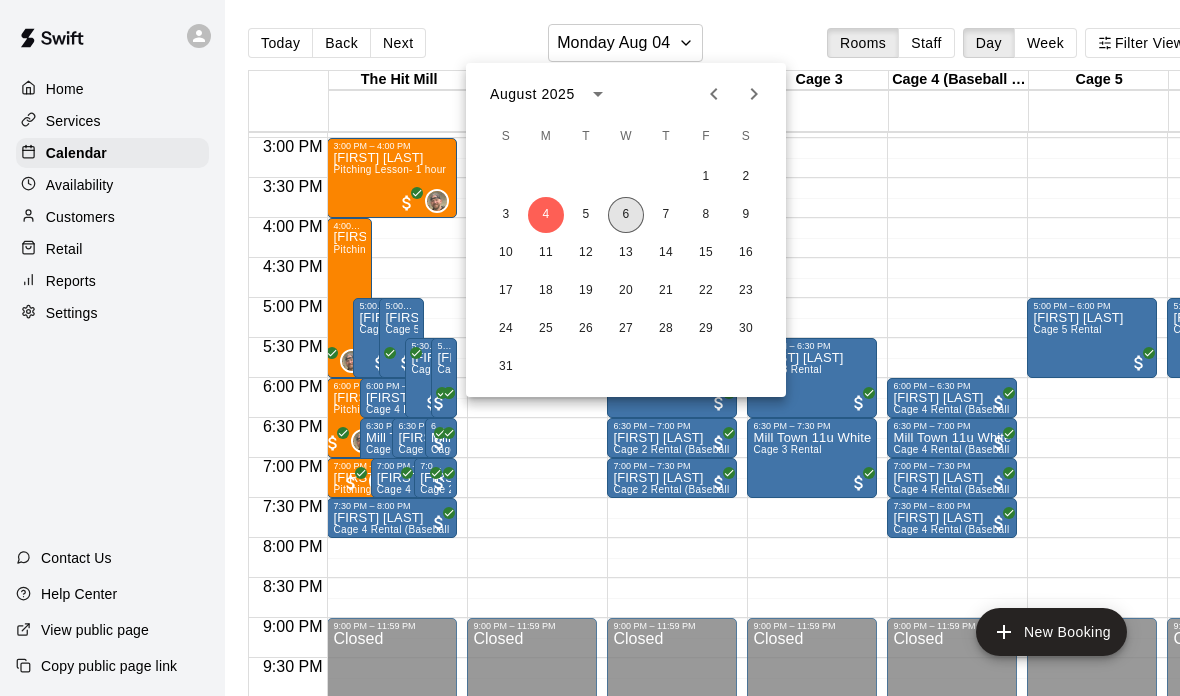 click on "6" at bounding box center [626, 215] 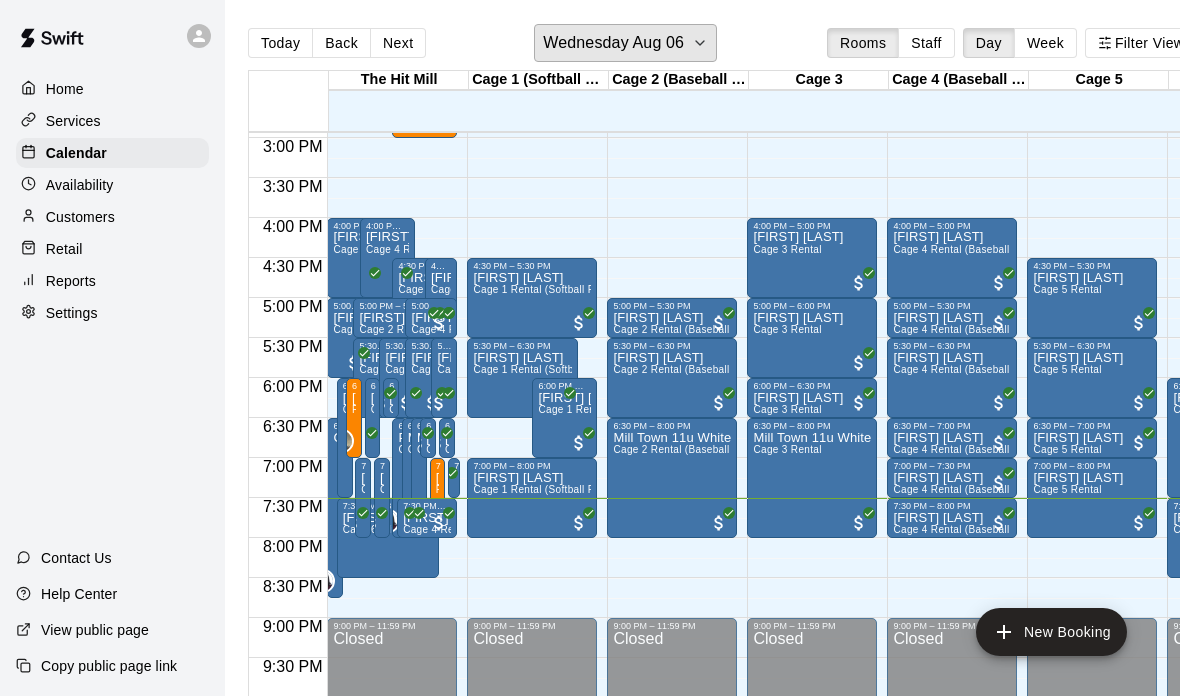 scroll, scrollTop: 1207, scrollLeft: 135, axis: both 